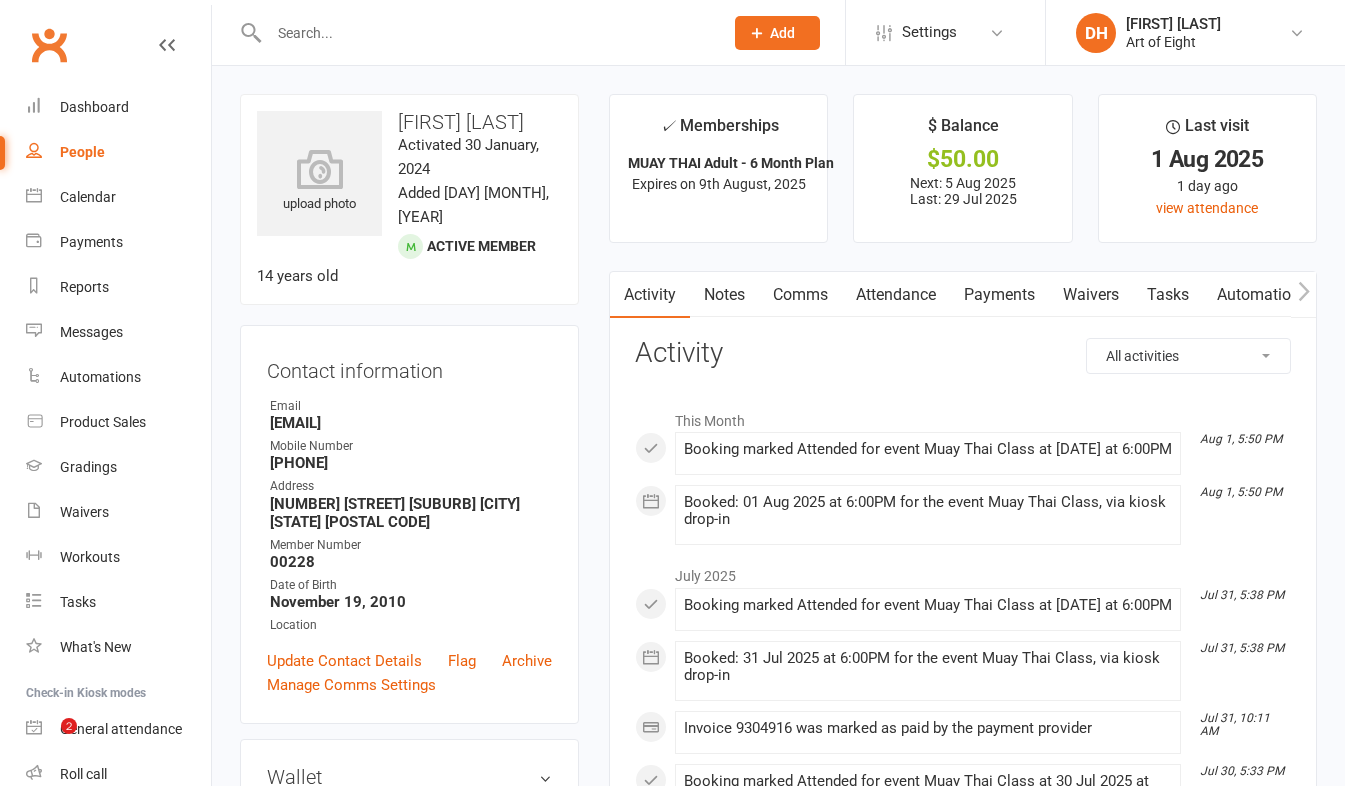 scroll, scrollTop: 0, scrollLeft: 0, axis: both 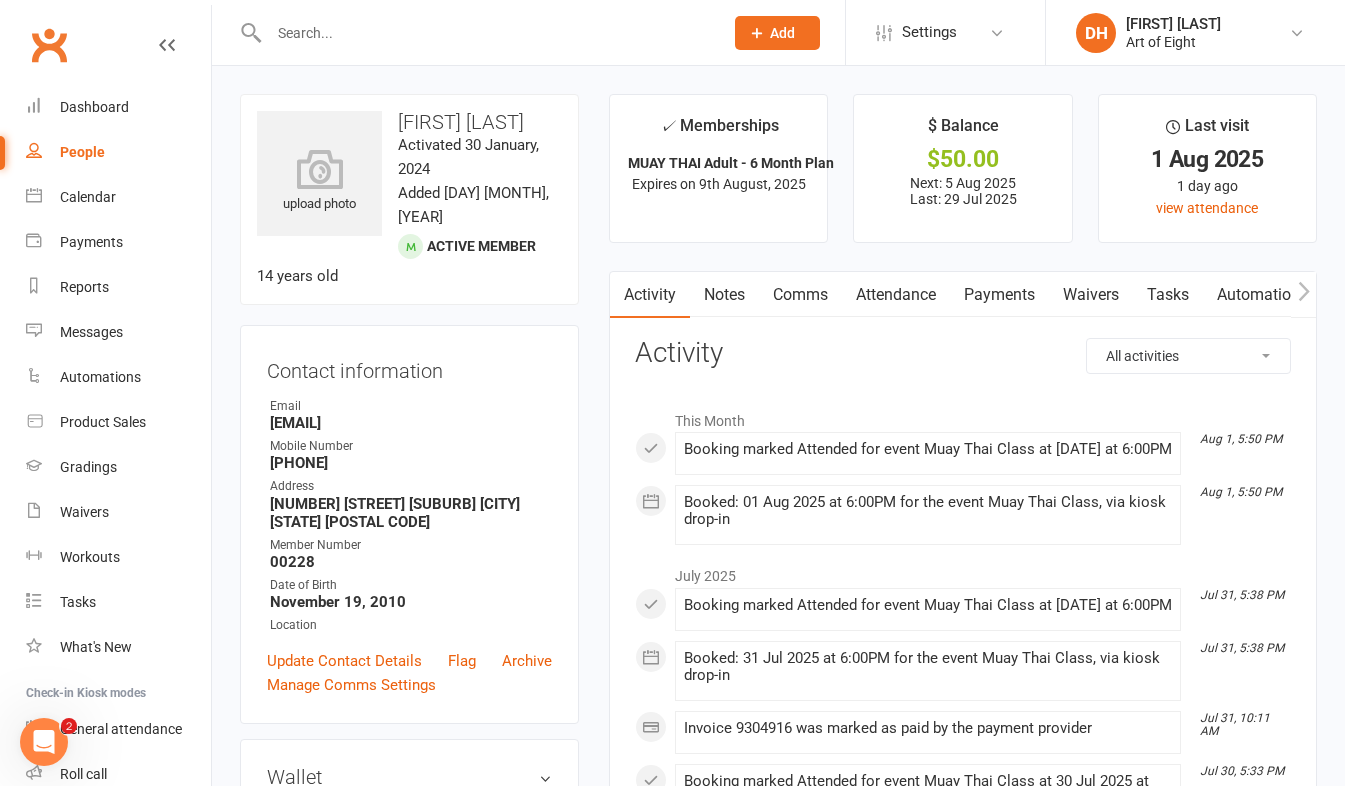 click at bounding box center [486, 33] 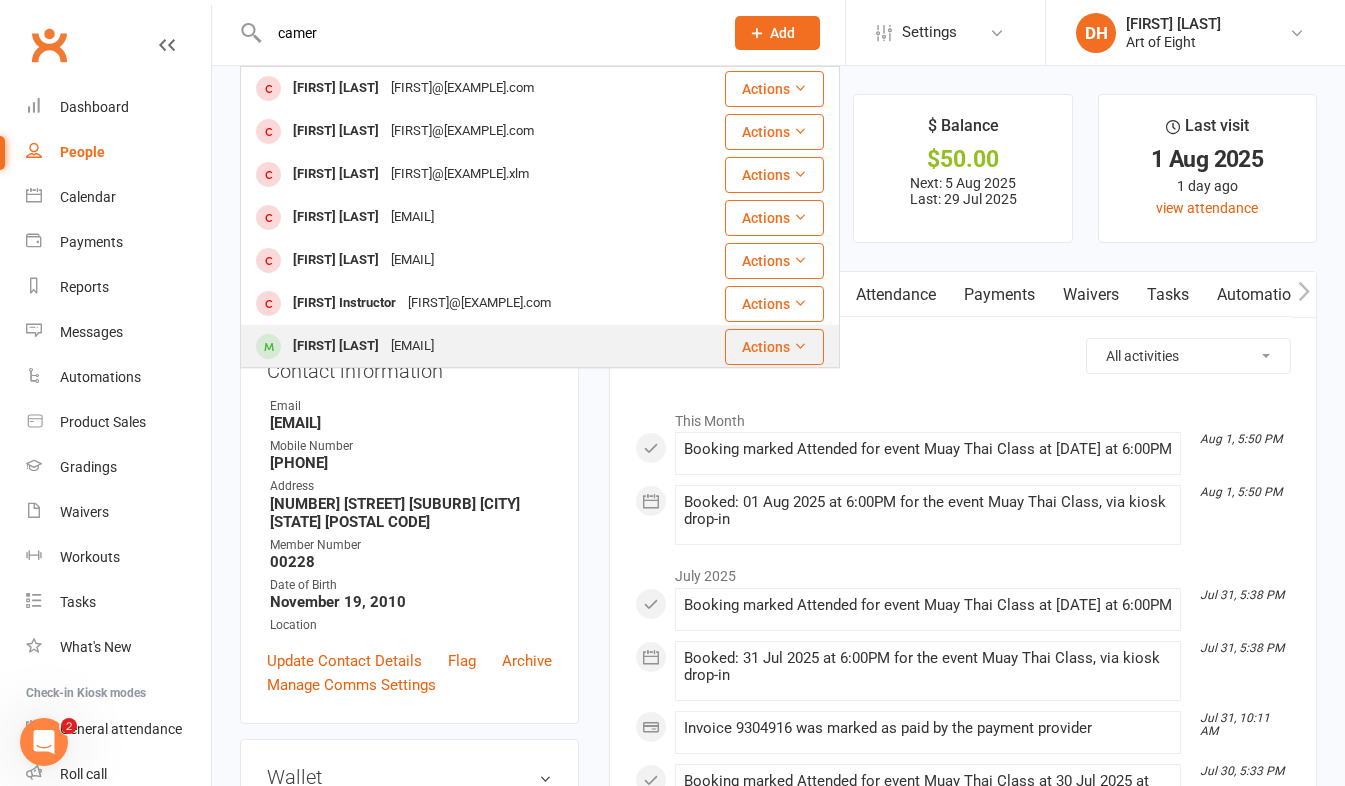 type on "camer" 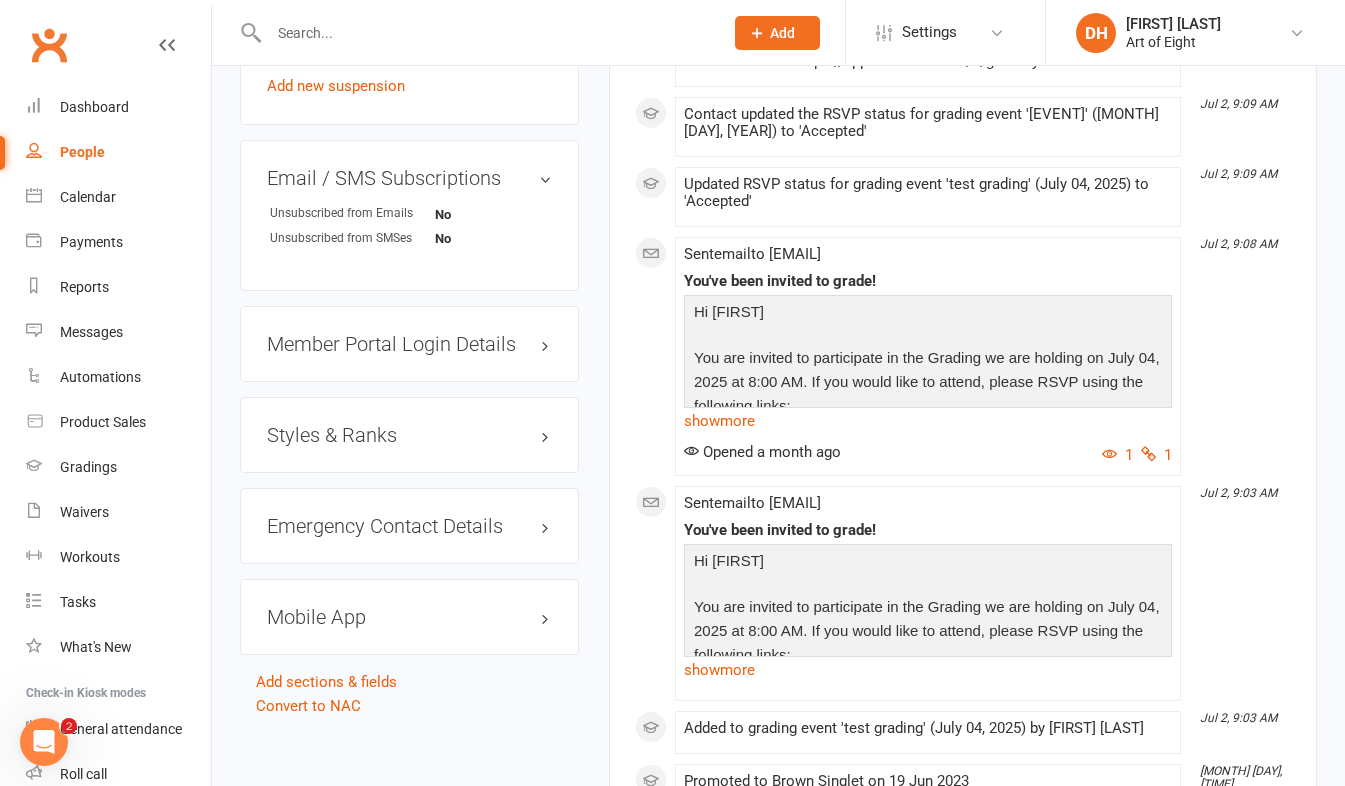 scroll, scrollTop: 1500, scrollLeft: 0, axis: vertical 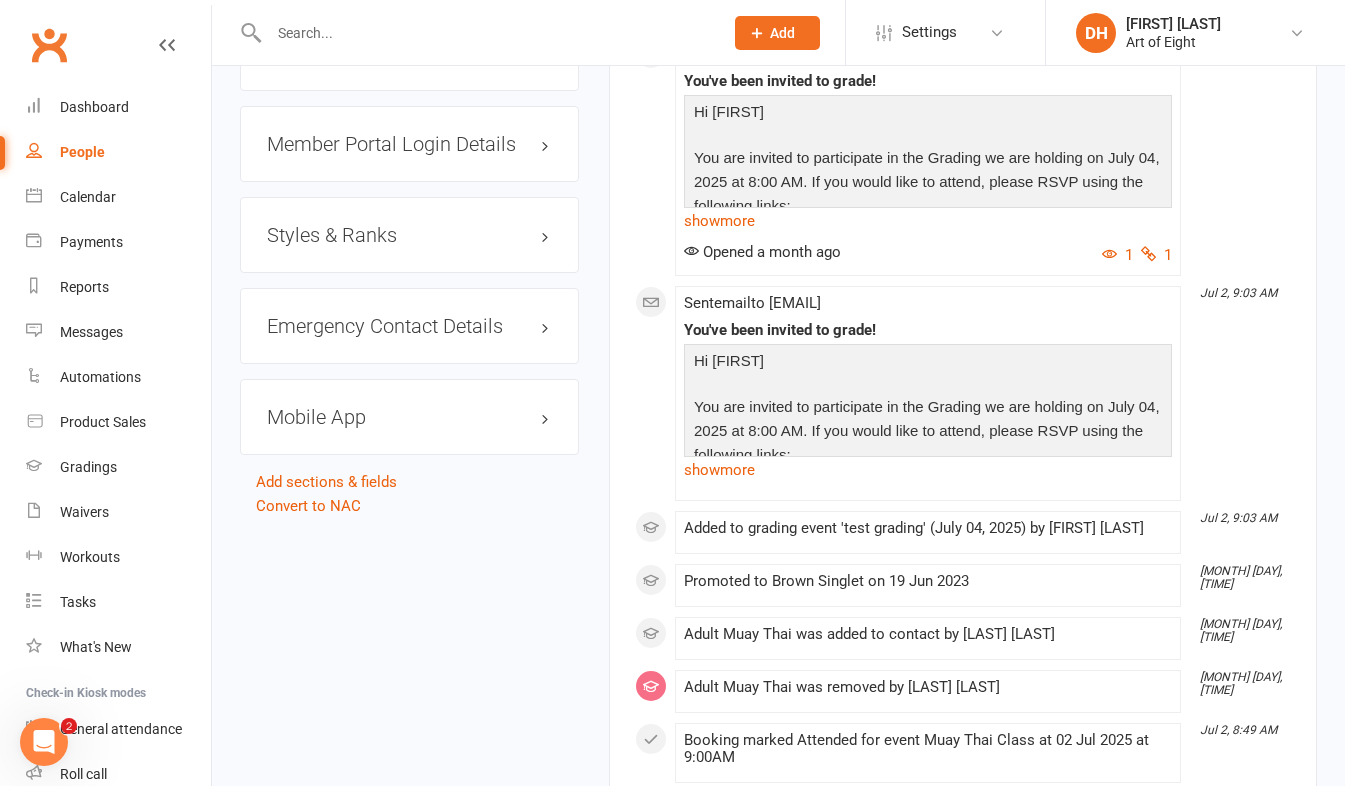 click on "Mobile App" at bounding box center [409, 417] 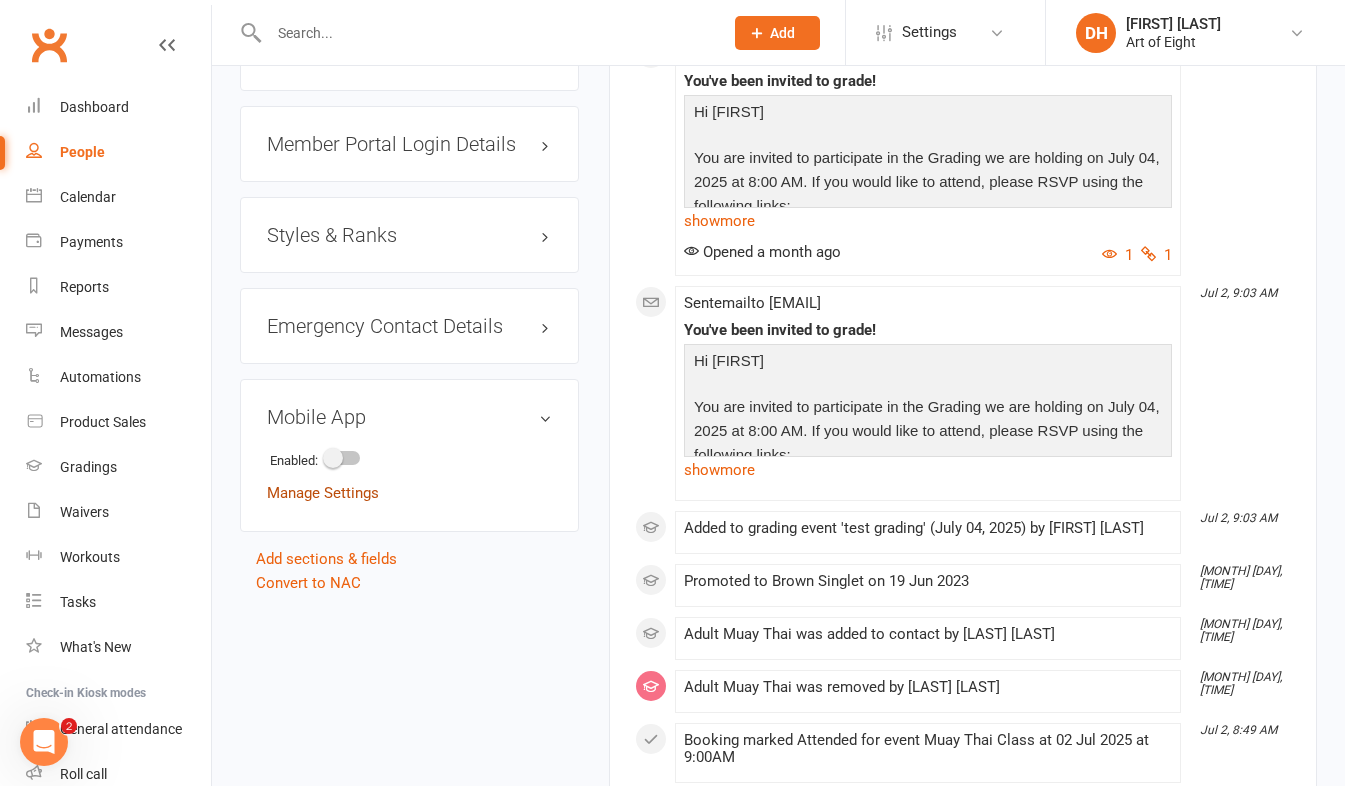 click on "Manage Settings" at bounding box center (323, 493) 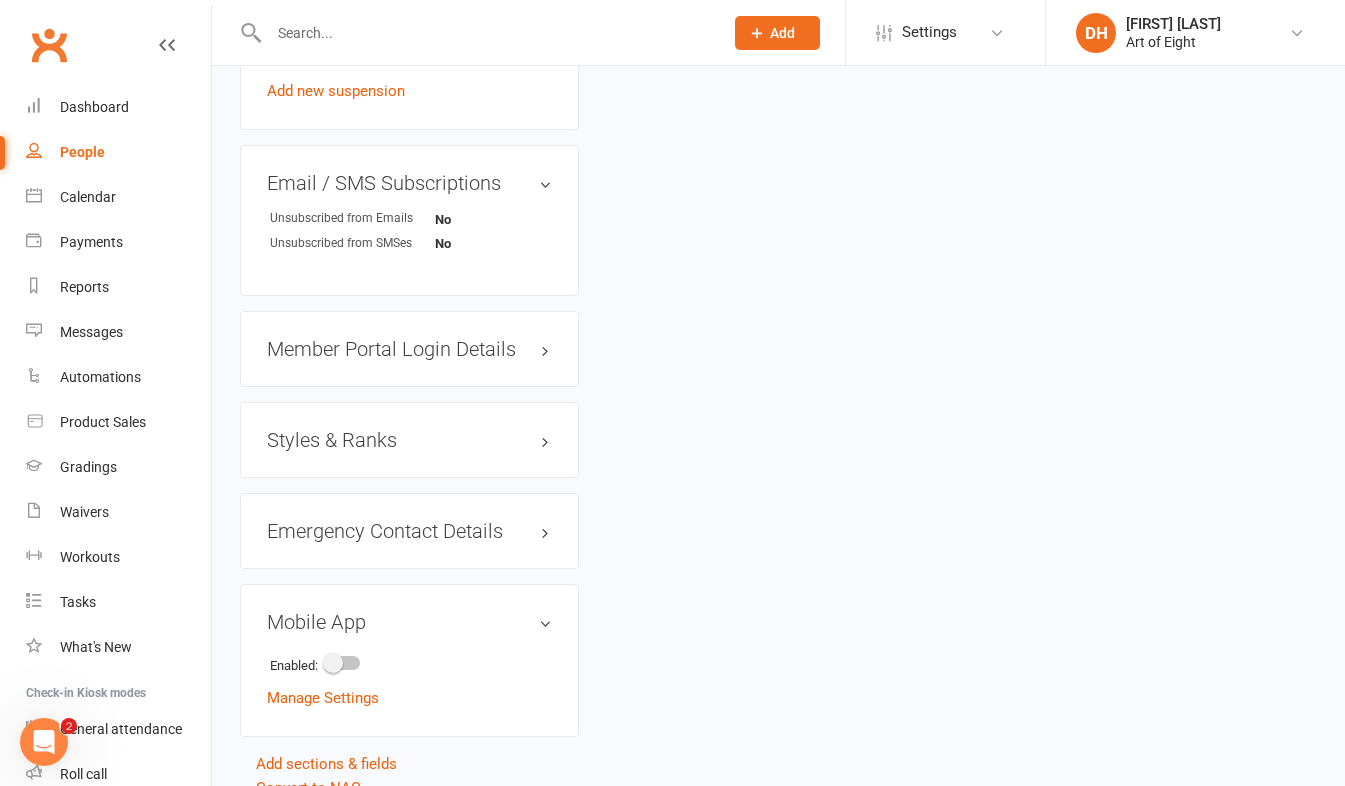 scroll, scrollTop: 1390, scrollLeft: 0, axis: vertical 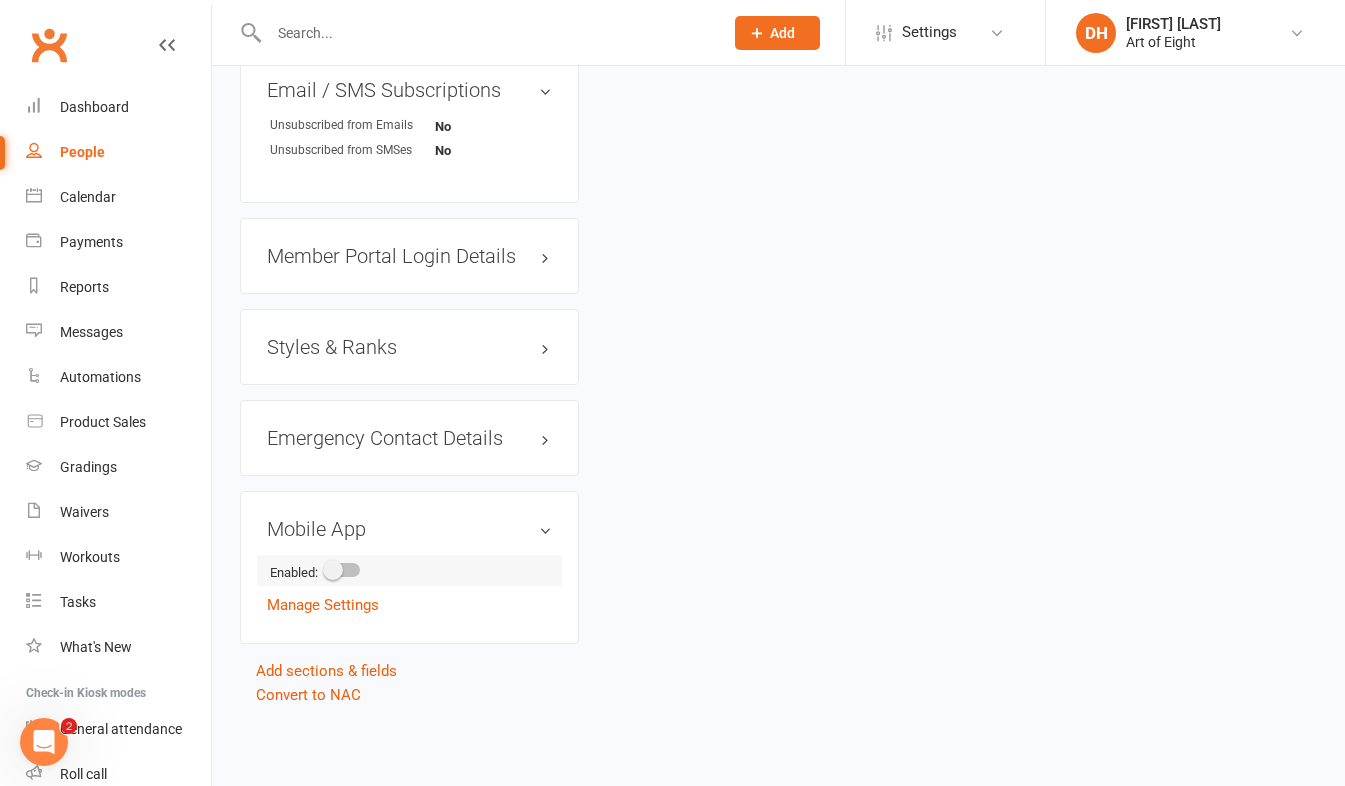 click at bounding box center (343, 570) 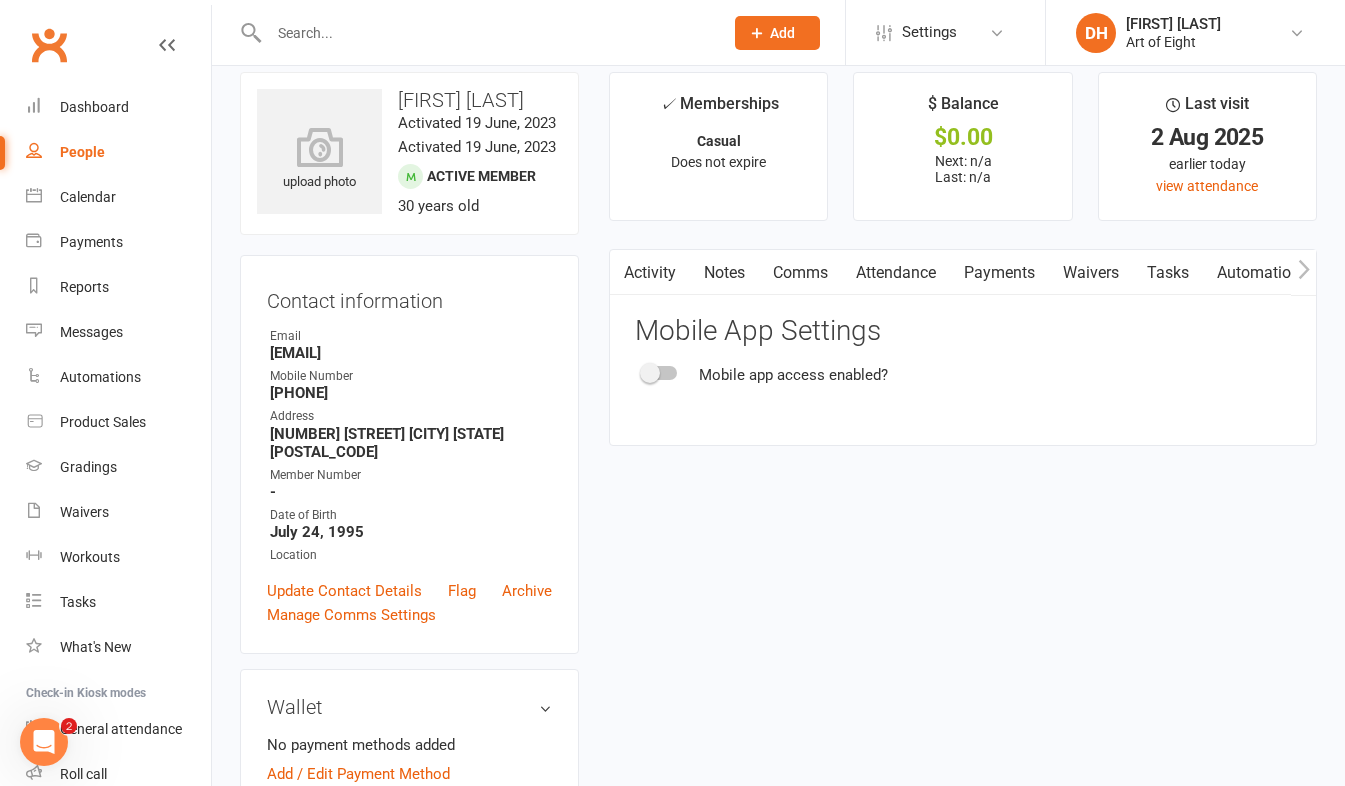 scroll, scrollTop: 0, scrollLeft: 0, axis: both 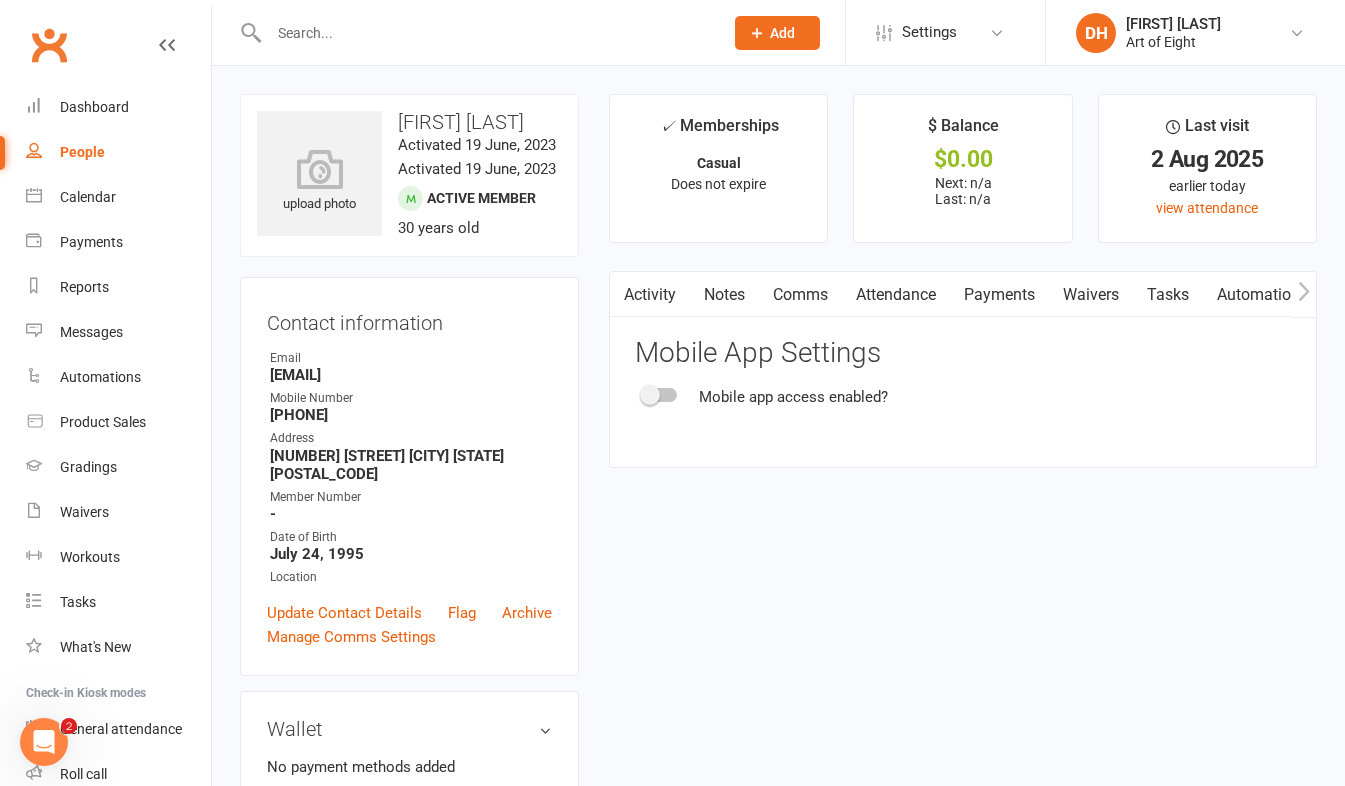 click at bounding box center [660, 395] 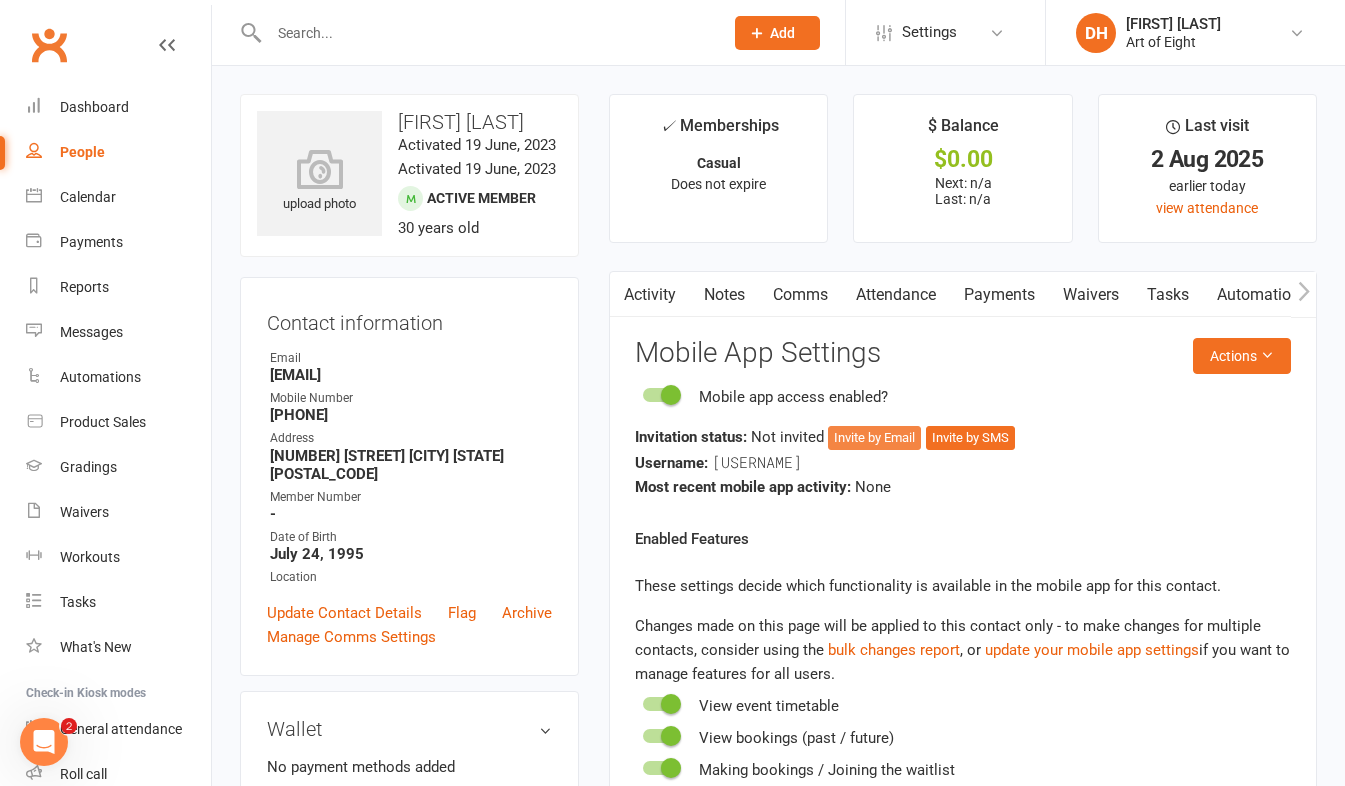 click on "Invite by Email" at bounding box center [874, 438] 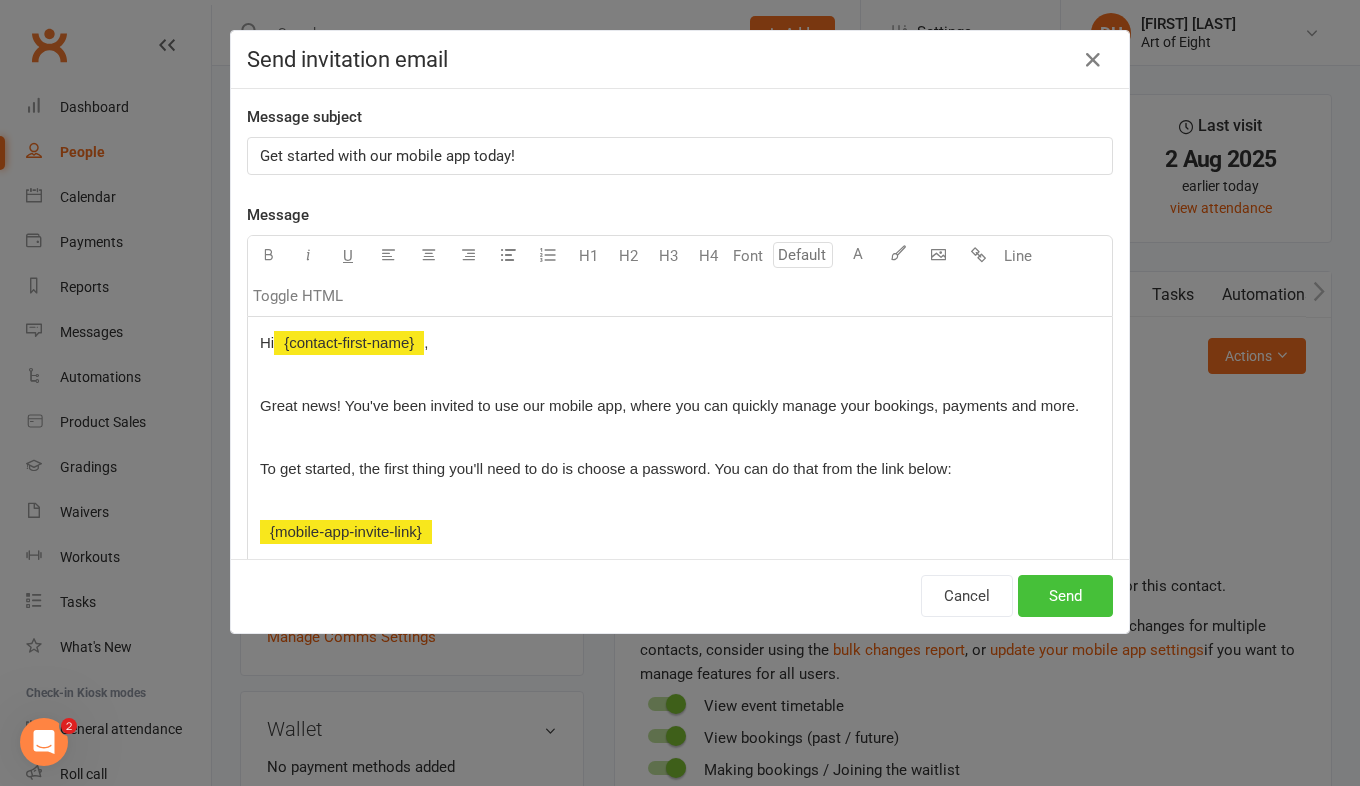 click on "Send" at bounding box center [1065, 596] 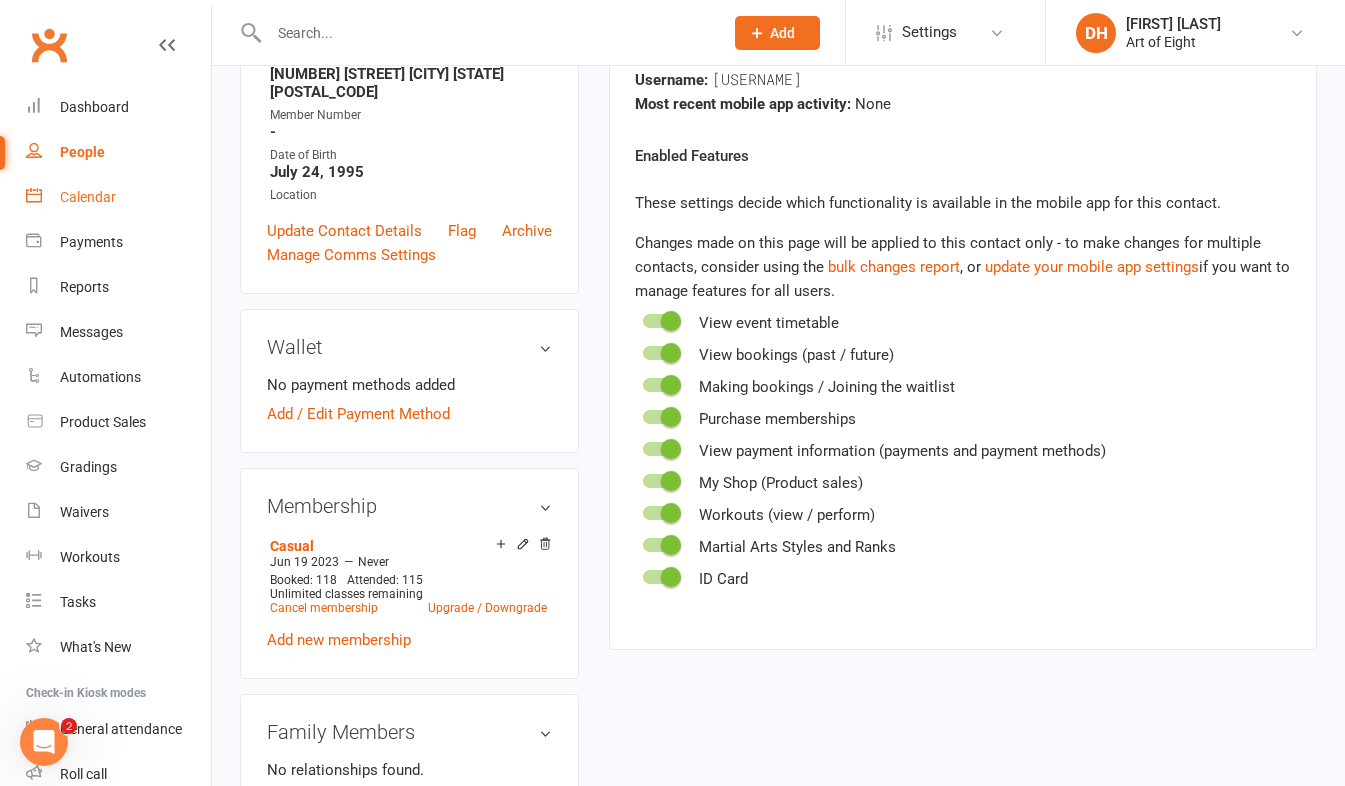 scroll, scrollTop: 396, scrollLeft: 0, axis: vertical 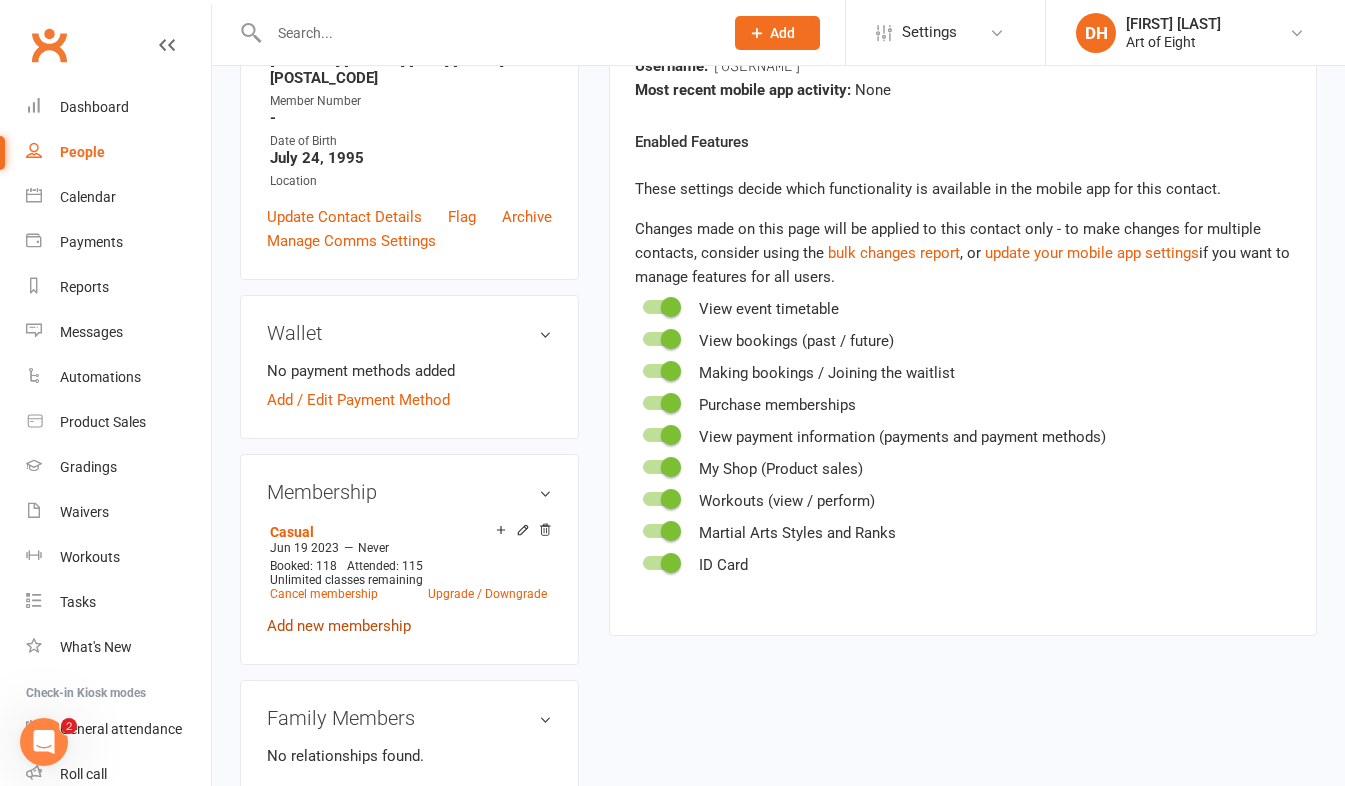 click on "Add new membership" at bounding box center [339, 626] 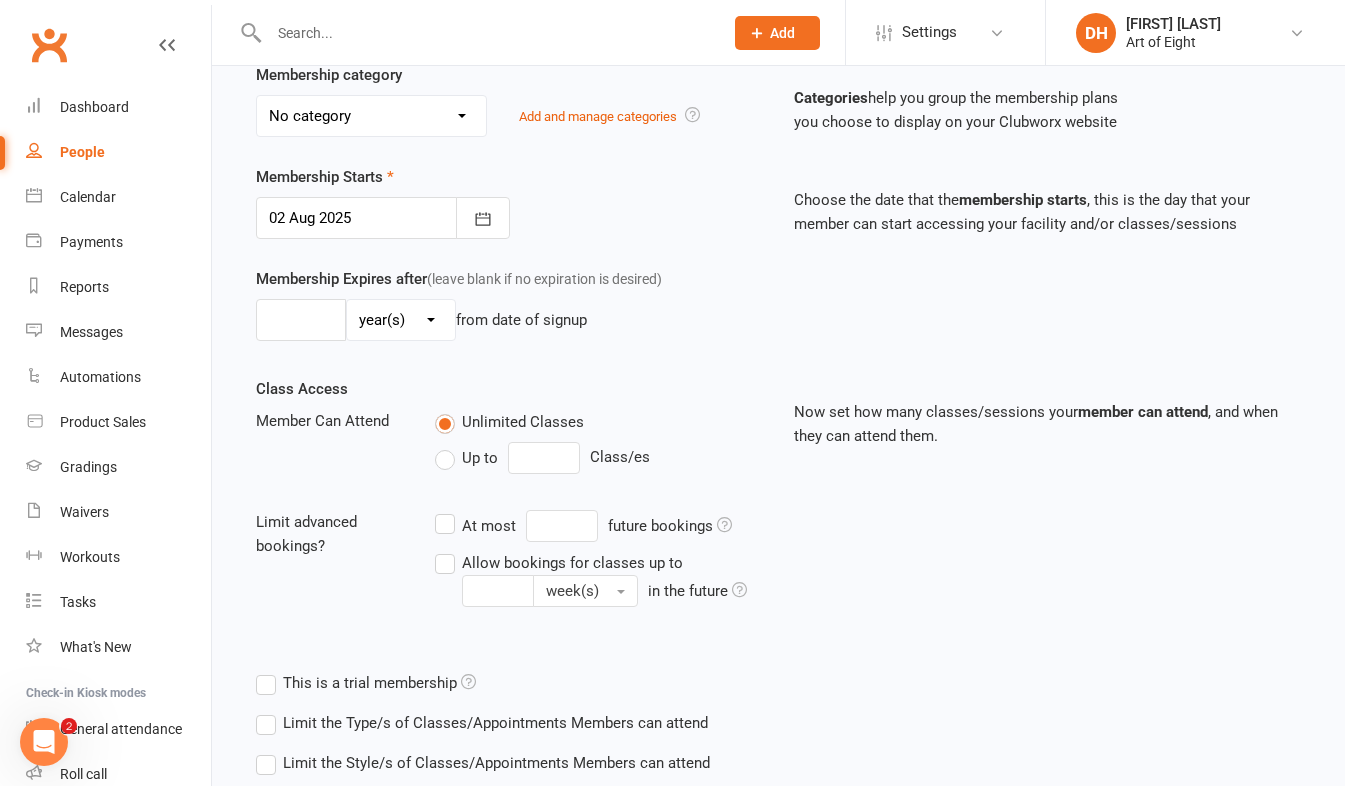scroll, scrollTop: 0, scrollLeft: 0, axis: both 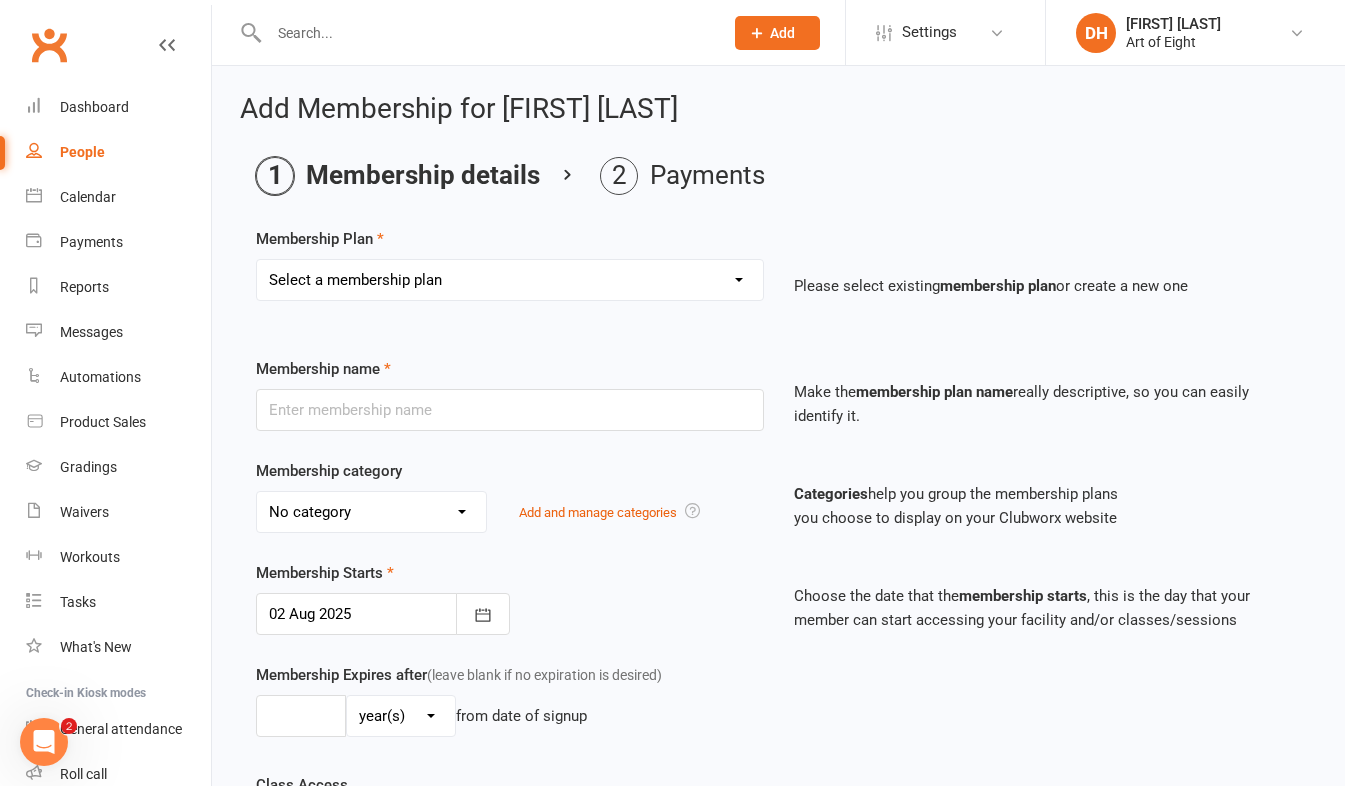 click on "Select a membership plan Create new Membership Plan MUAY THAI Adult - 12 Month Plan MUAY THAI Adult - 6 Month Plan MUAY THAI Adult - 3 Month Plan MUAY THAI Adult - 1 Week Plan MUAY THAI - 10 Pass Pack Casual MUAY THAI FREE TRIAL LESSON MUAY THAI Kids & Juniors - 12 Month Plan MUAY THAI Kids & Juniors - 6 Month Plan MUAY THAI Kids & Juniors - 3  Month Plan MUAY THAI Kids & Juniors - School Term BJJ/MMA Adult - 12 Month Plan BJJ/MMA Adult - 6 Month Plan BJJ/MMA Adult - 3 Month Plan BJJ/MMA Adult - 1 Week Plan BJJ/MMA - 10 Pass Pack BJJ/MMA CASUAL BJJ/MMA FREE TRIAL LESSON BJJ/MMA Kids & Juniors - 12  Month Plan BJJ/MMA Kids & Juniors - 6  Month Plan BJJ/MMA Kids & Juniors - 3  Month Plan BJJ/MMA Kids & Juniors - School Term PREMIUM Adult - 12 Month Plan PREMIUM Adult - 6 Month Plan PREMIUM Adult - 3 Month Plan PREMIUM Adult - 1 Week Plan PREMIUM Kids & Juniors - 12  Month Plan PREMIUM Kids & Juniors - 6  Month Plan PREMIUM Kids & Juniors - 3  Month Plan PREMIUM Kids & Juniors - School Term Staff" at bounding box center [510, 280] 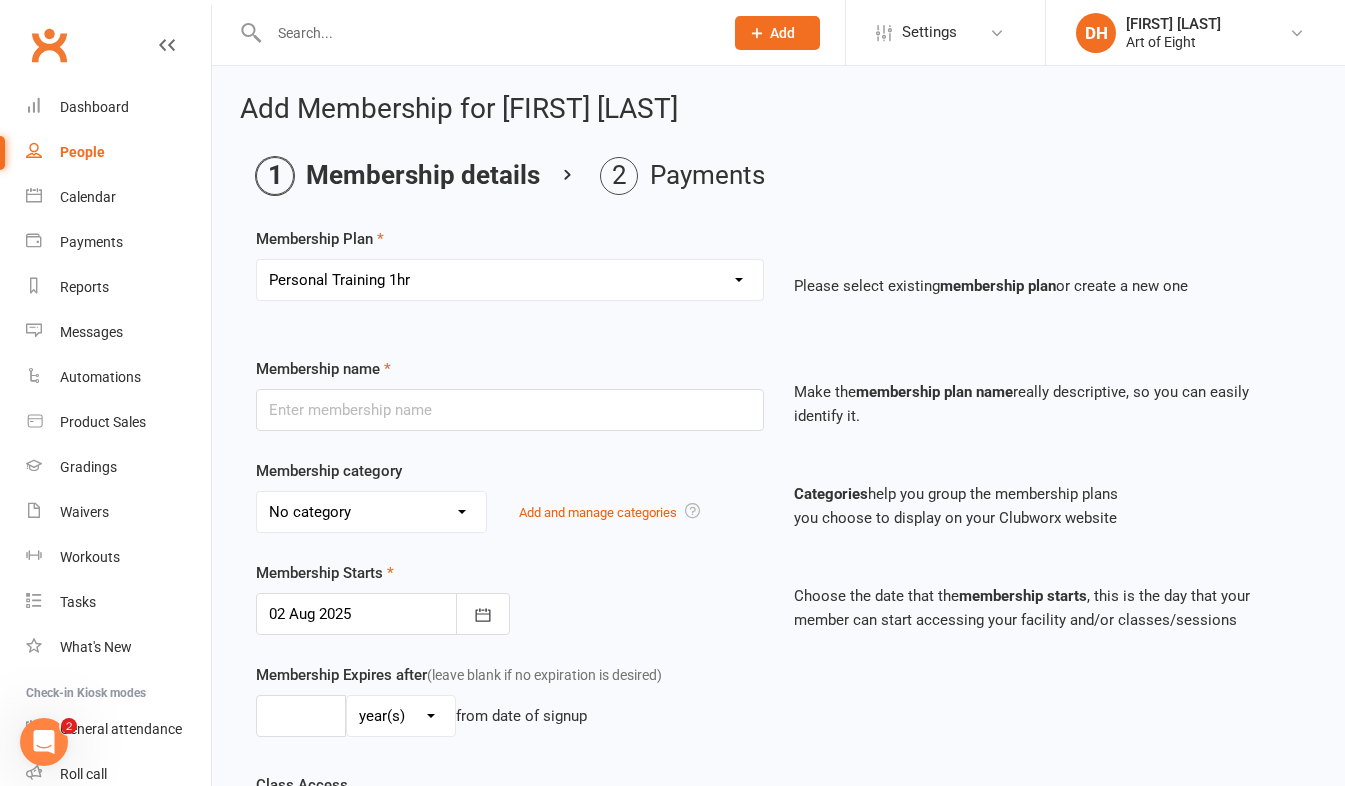click on "Select a membership plan Create new Membership Plan MUAY THAI Adult - 12 Month Plan MUAY THAI Adult - 6 Month Plan MUAY THAI Adult - 3 Month Plan MUAY THAI Adult - 1 Week Plan MUAY THAI - 10 Pass Pack Casual MUAY THAI FREE TRIAL LESSON MUAY THAI Kids & Juniors - 12 Month Plan MUAY THAI Kids & Juniors - 6 Month Plan MUAY THAI Kids & Juniors - 3  Month Plan MUAY THAI Kids & Juniors - School Term BJJ/MMA Adult - 12 Month Plan BJJ/MMA Adult - 6 Month Plan BJJ/MMA Adult - 3 Month Plan BJJ/MMA Adult - 1 Week Plan BJJ/MMA - 10 Pass Pack BJJ/MMA CASUAL BJJ/MMA FREE TRIAL LESSON BJJ/MMA Kids & Juniors - 12  Month Plan BJJ/MMA Kids & Juniors - 6  Month Plan BJJ/MMA Kids & Juniors - 3  Month Plan BJJ/MMA Kids & Juniors - School Term PREMIUM Adult - 12 Month Plan PREMIUM Adult - 6 Month Plan PREMIUM Adult - 3 Month Plan PREMIUM Adult - 1 Week Plan PREMIUM Kids & Juniors - 12  Month Plan PREMIUM Kids & Juniors - 6  Month Plan PREMIUM Kids & Juniors - 3  Month Plan PREMIUM Kids & Juniors - School Term Staff" at bounding box center (510, 280) 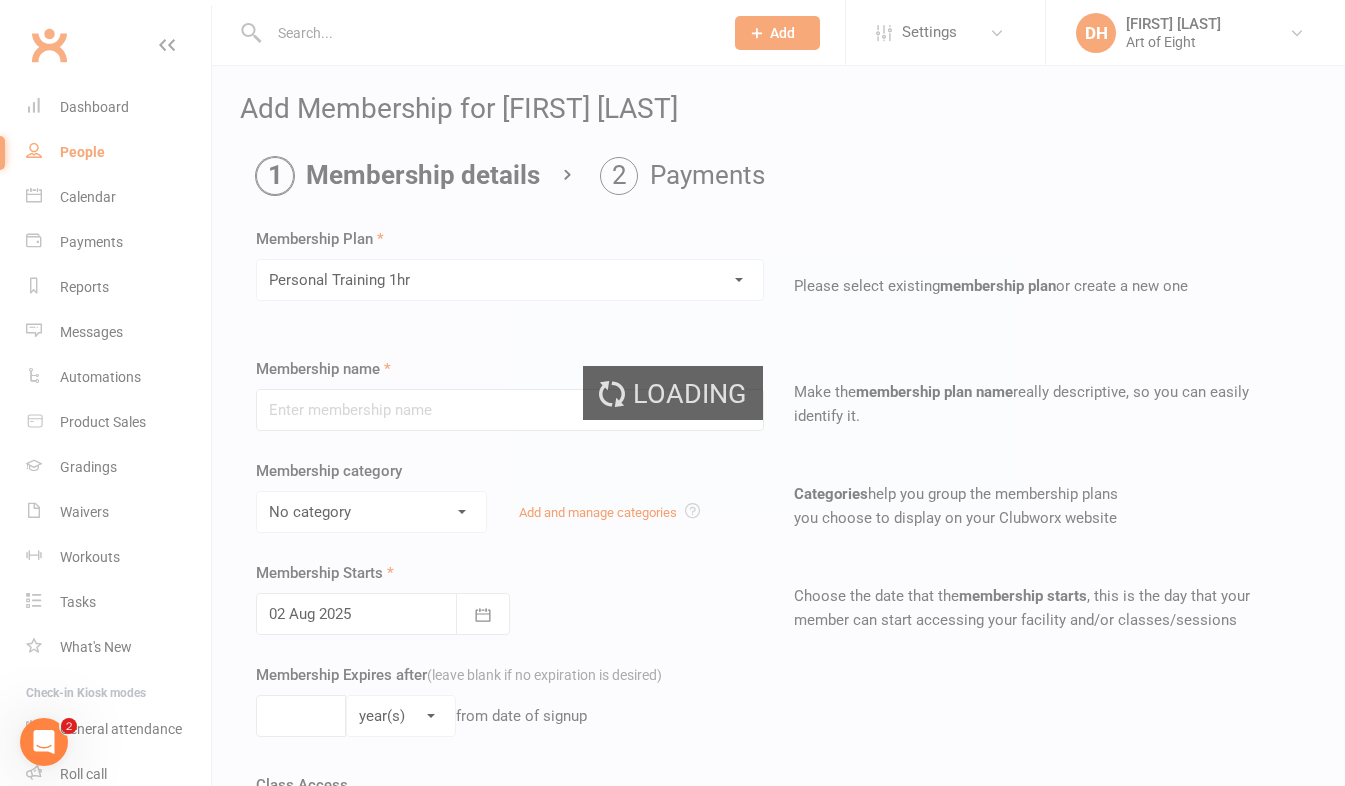 type on "Personal Training 1hr" 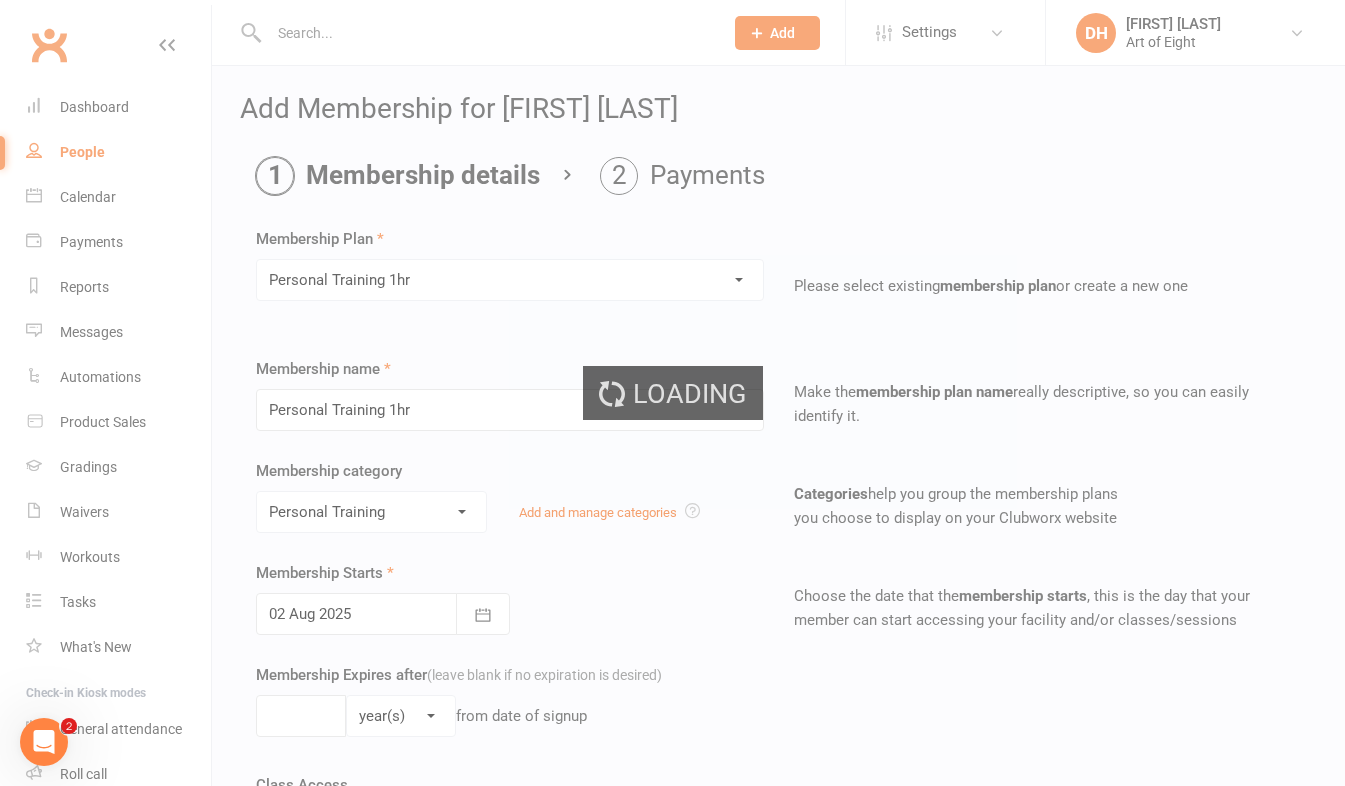 type on "0" 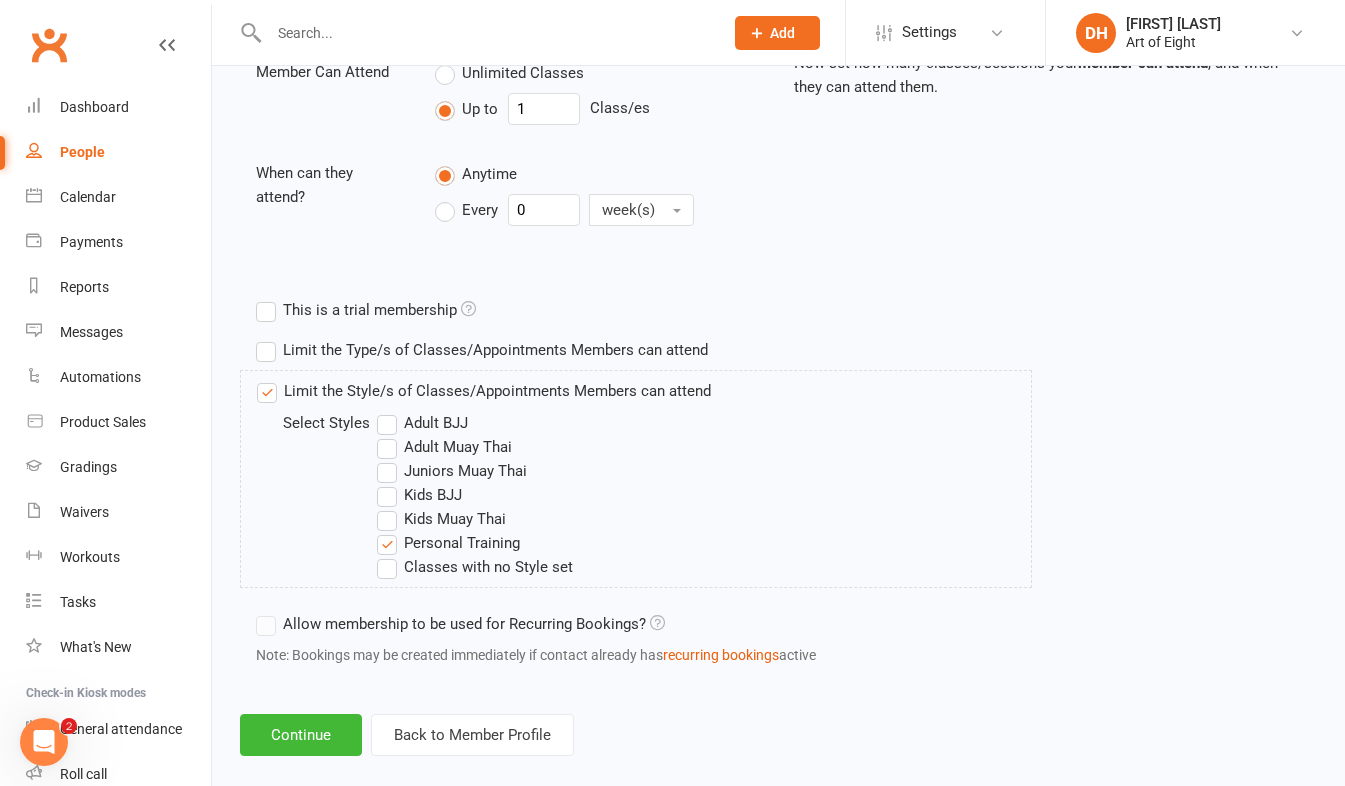 scroll, scrollTop: 772, scrollLeft: 0, axis: vertical 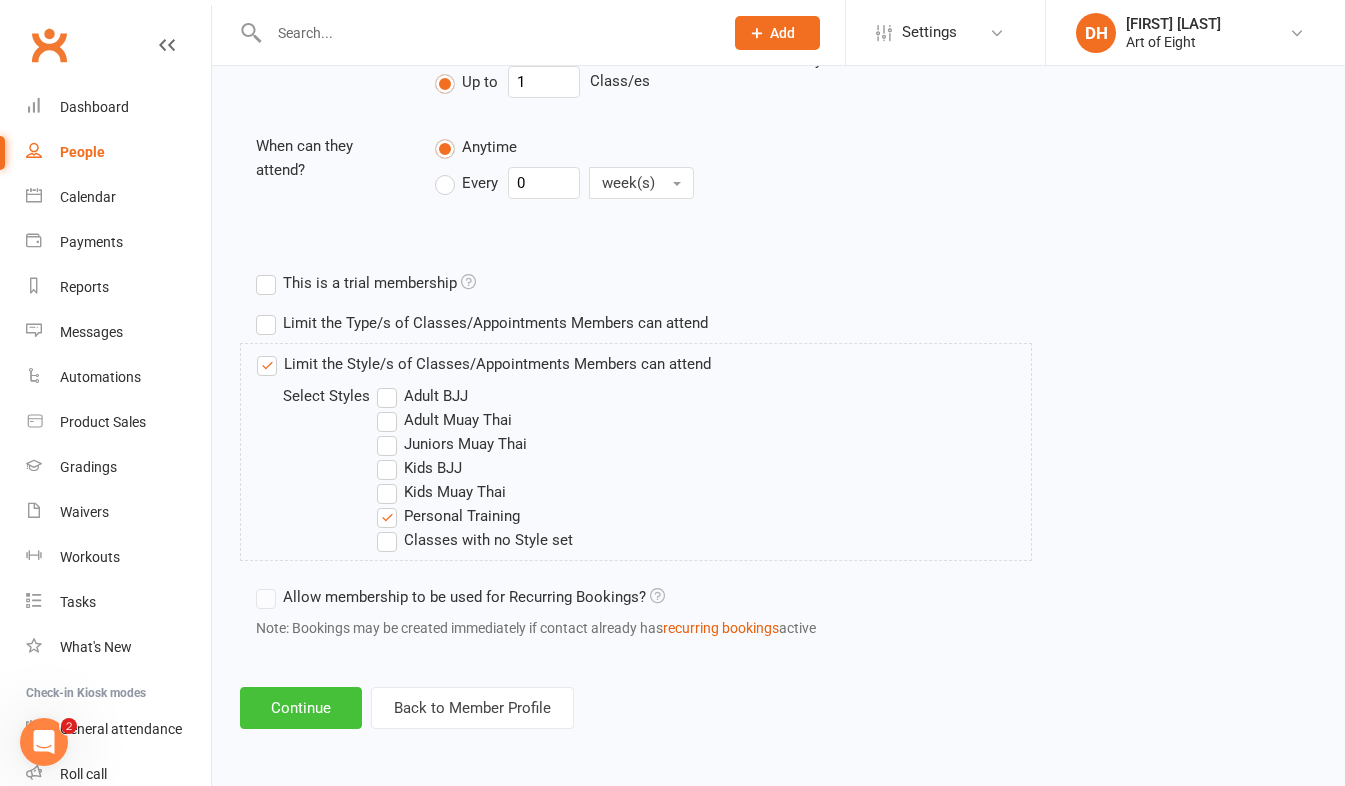 click on "Continue" at bounding box center (301, 708) 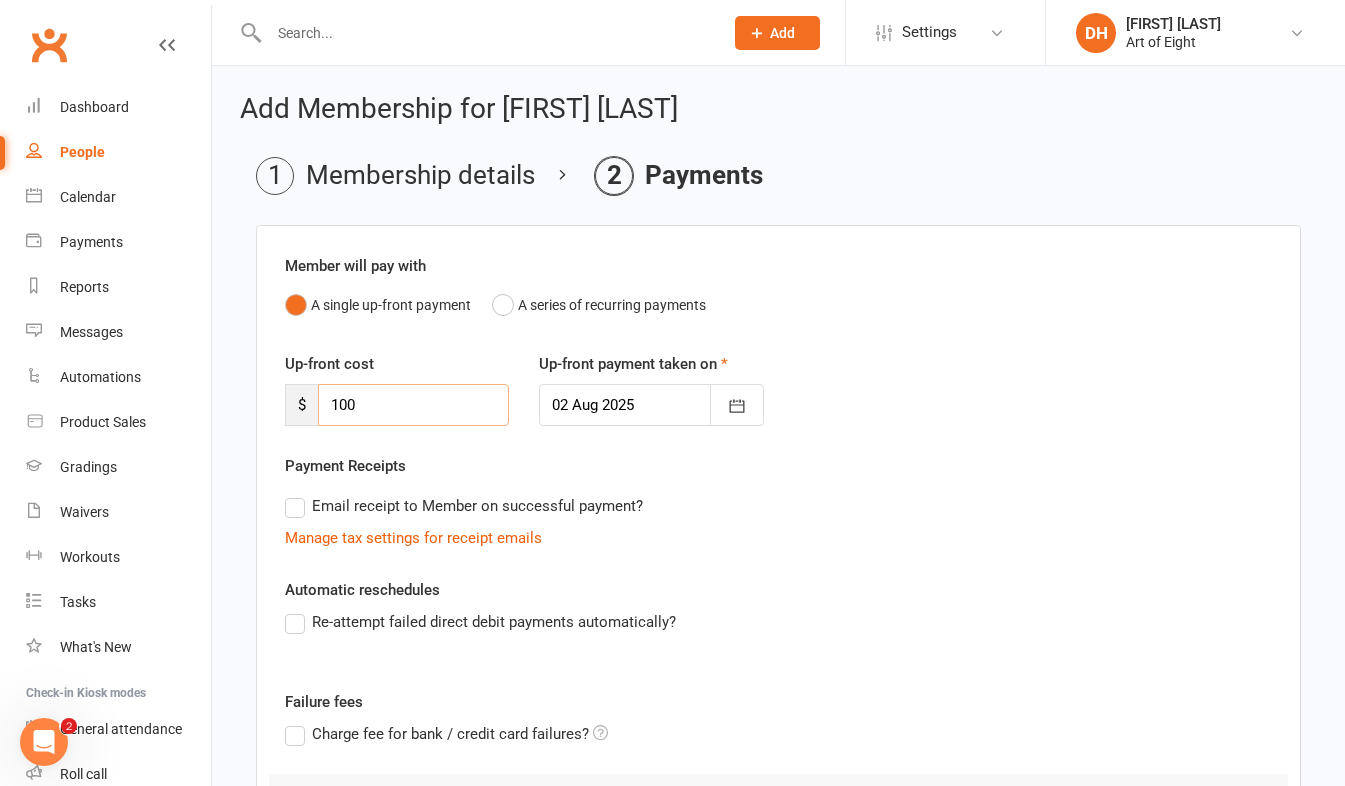 click on "100" at bounding box center [413, 405] 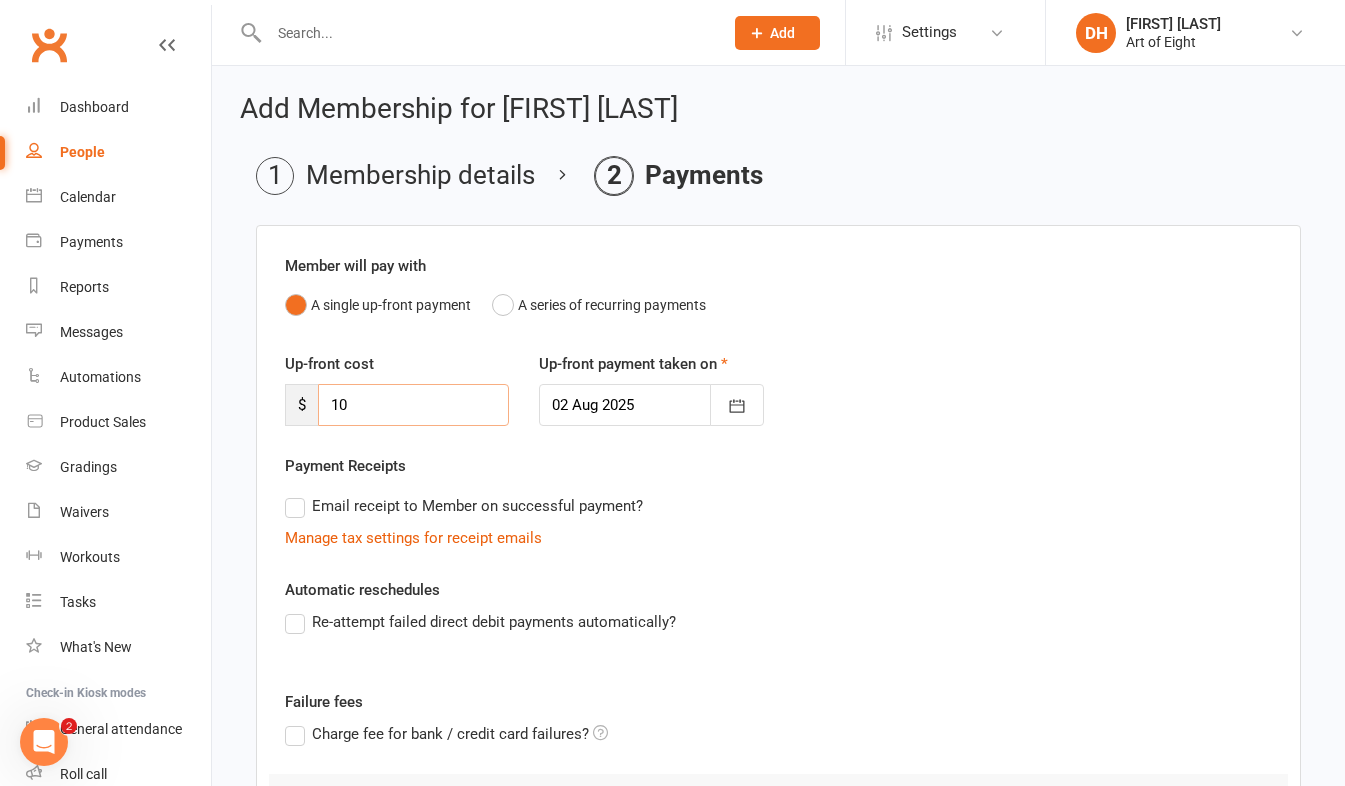 type on "1" 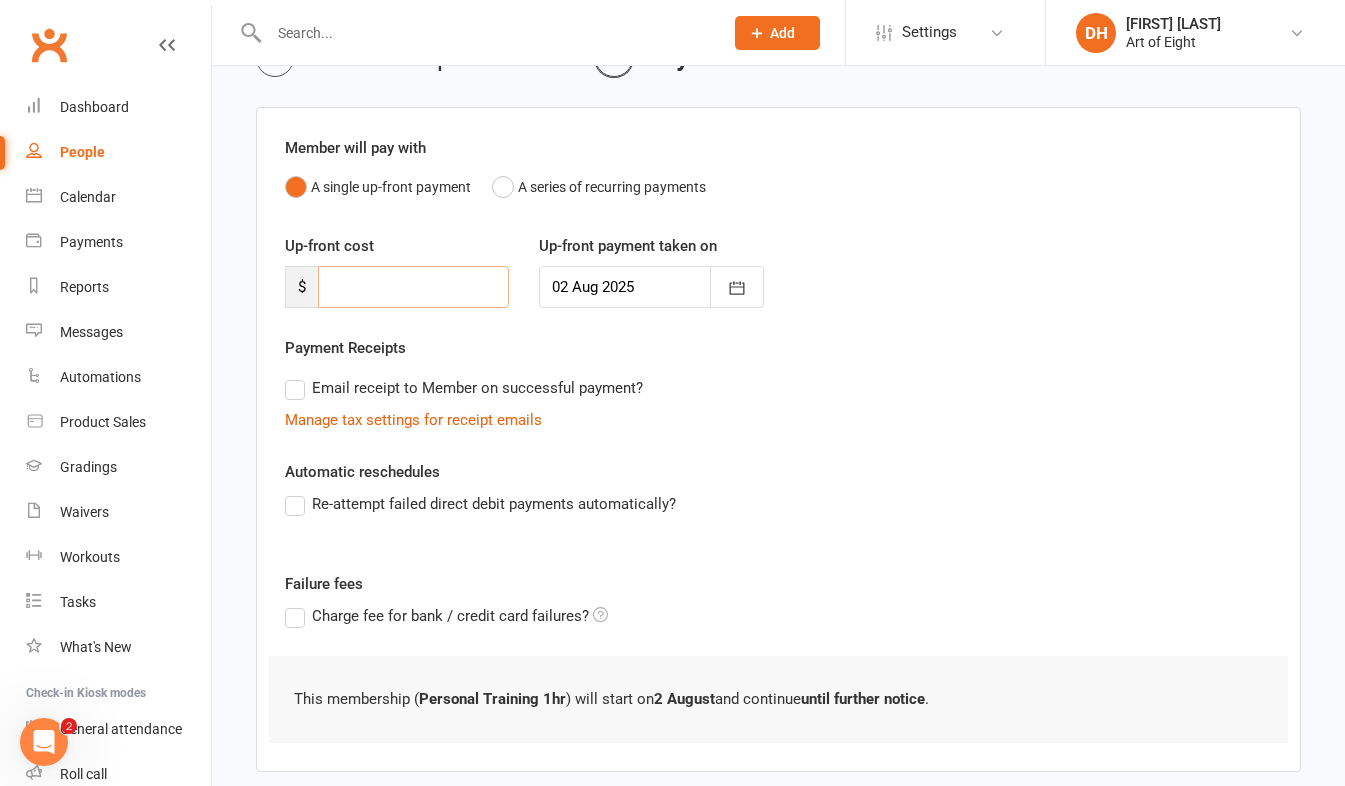 scroll, scrollTop: 223, scrollLeft: 0, axis: vertical 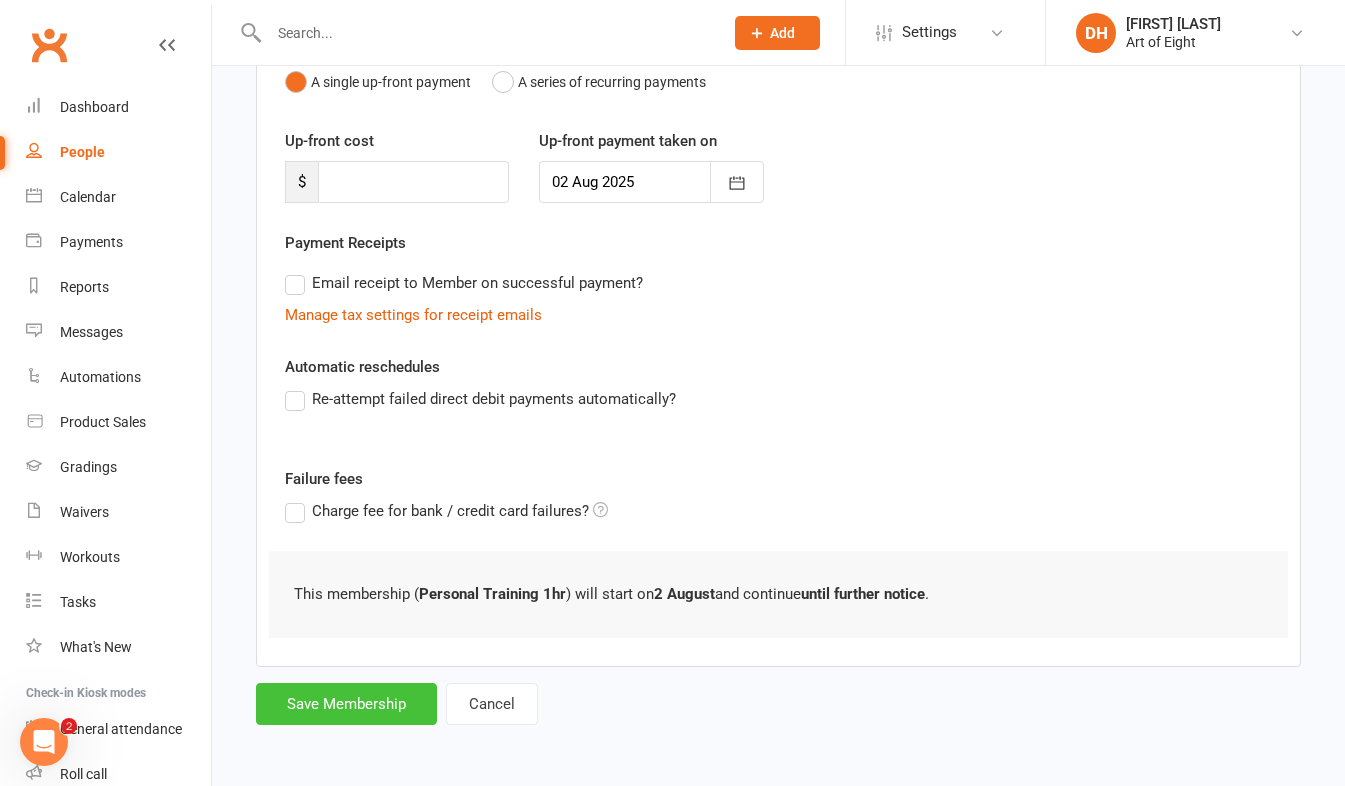 click on "Save Membership" at bounding box center (346, 704) 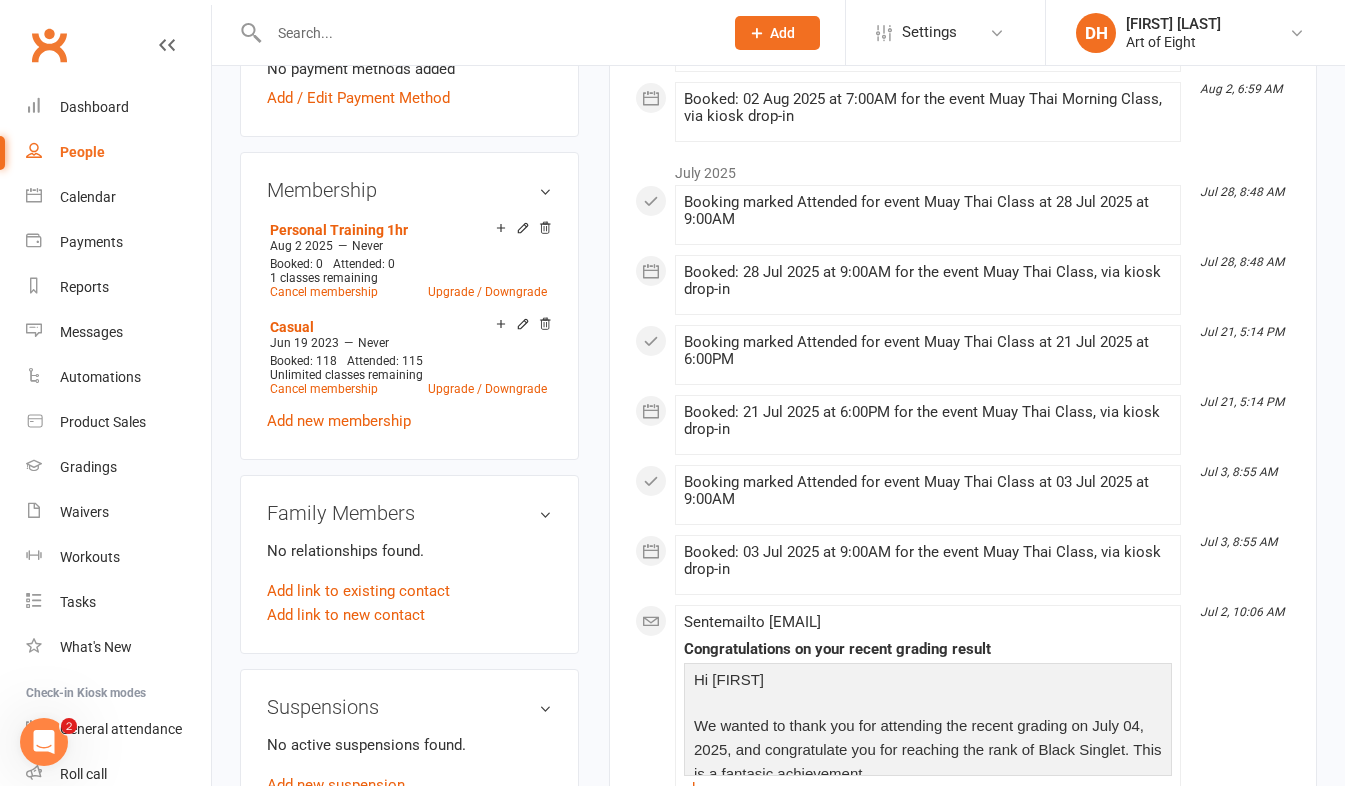 scroll, scrollTop: 700, scrollLeft: 0, axis: vertical 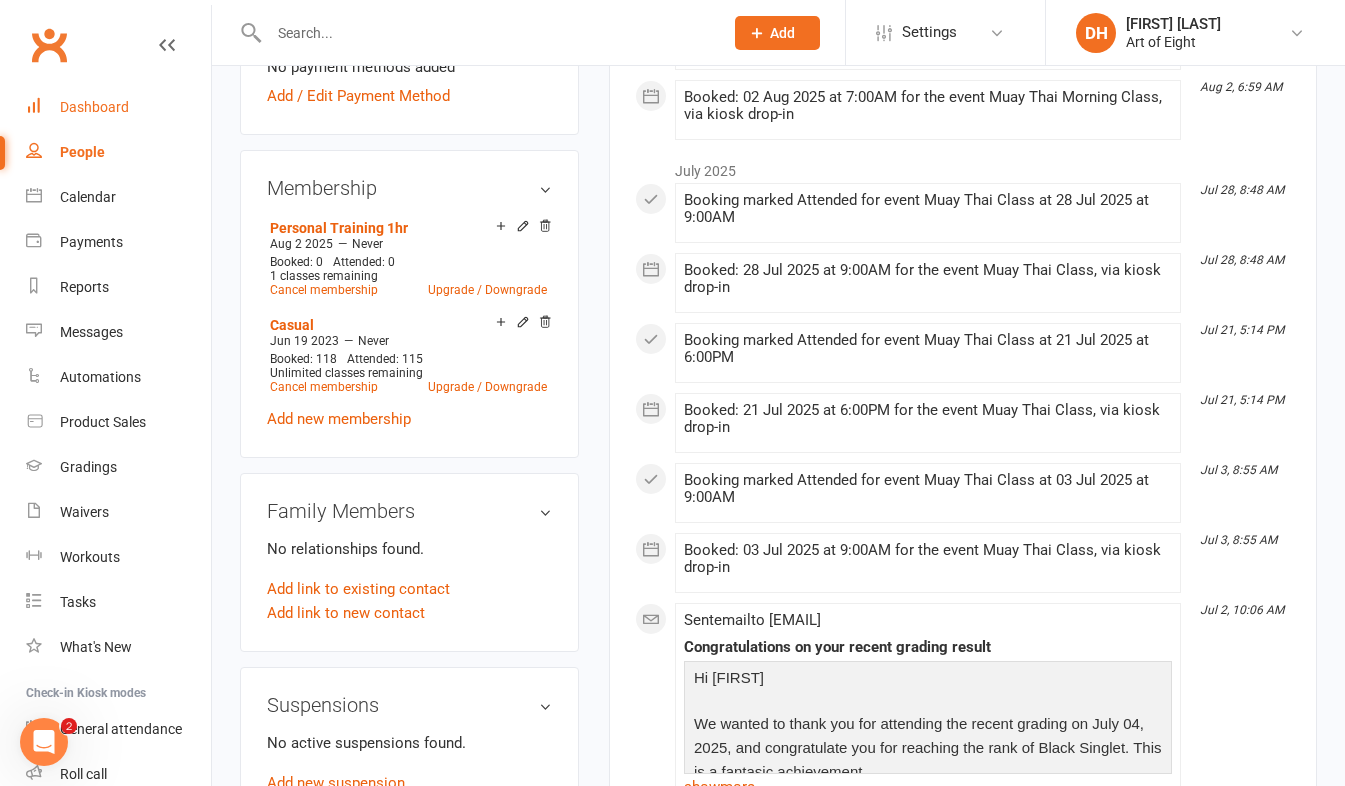 click on "Dashboard" at bounding box center (94, 107) 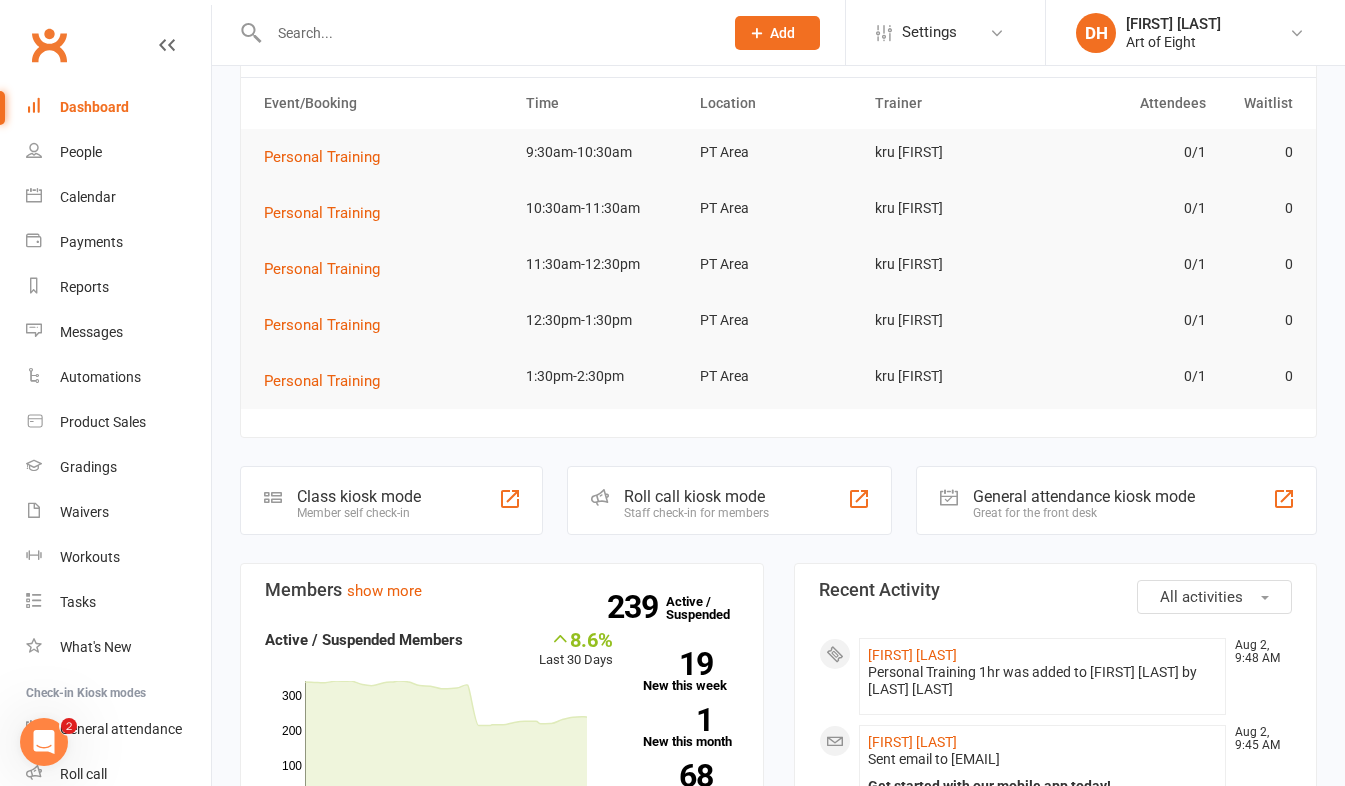 scroll, scrollTop: 100, scrollLeft: 0, axis: vertical 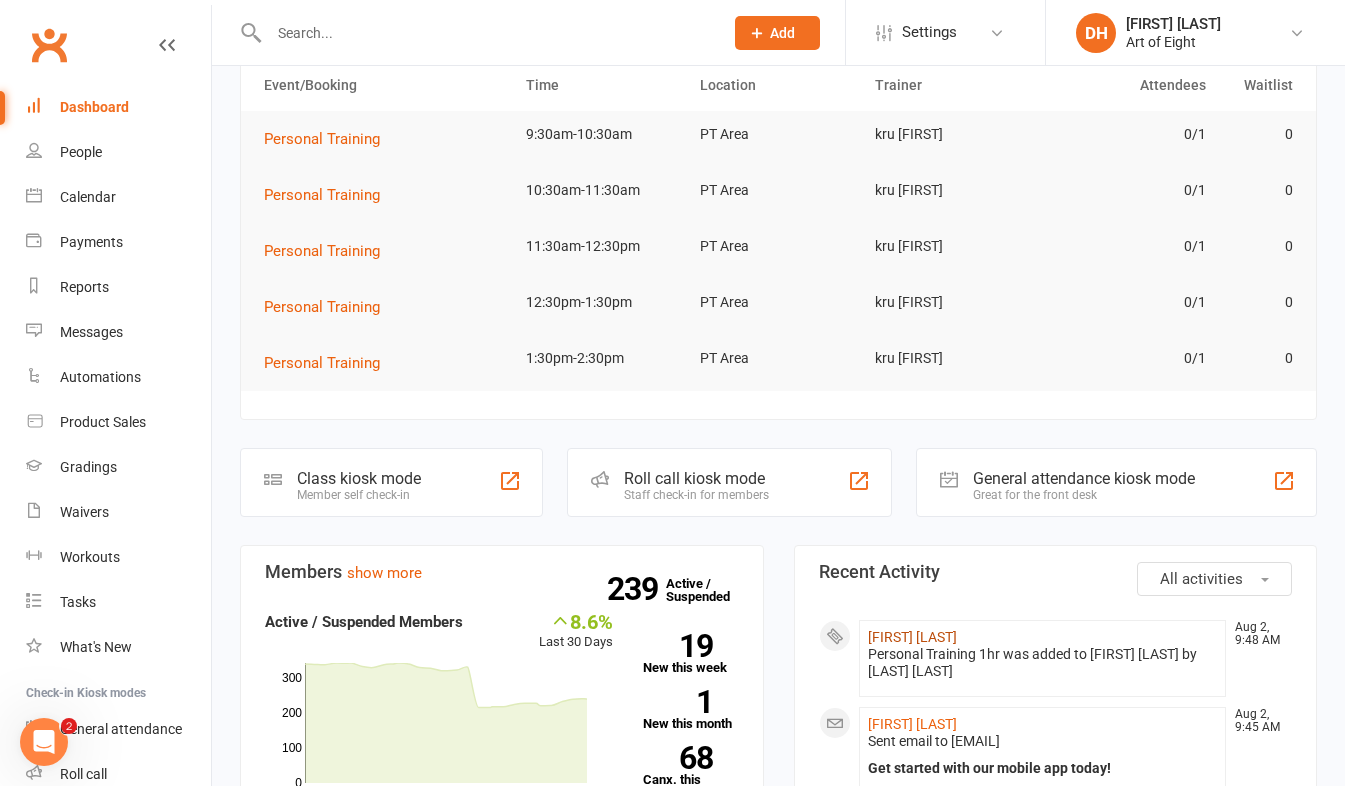 click on "[FIRST] [LAST]" 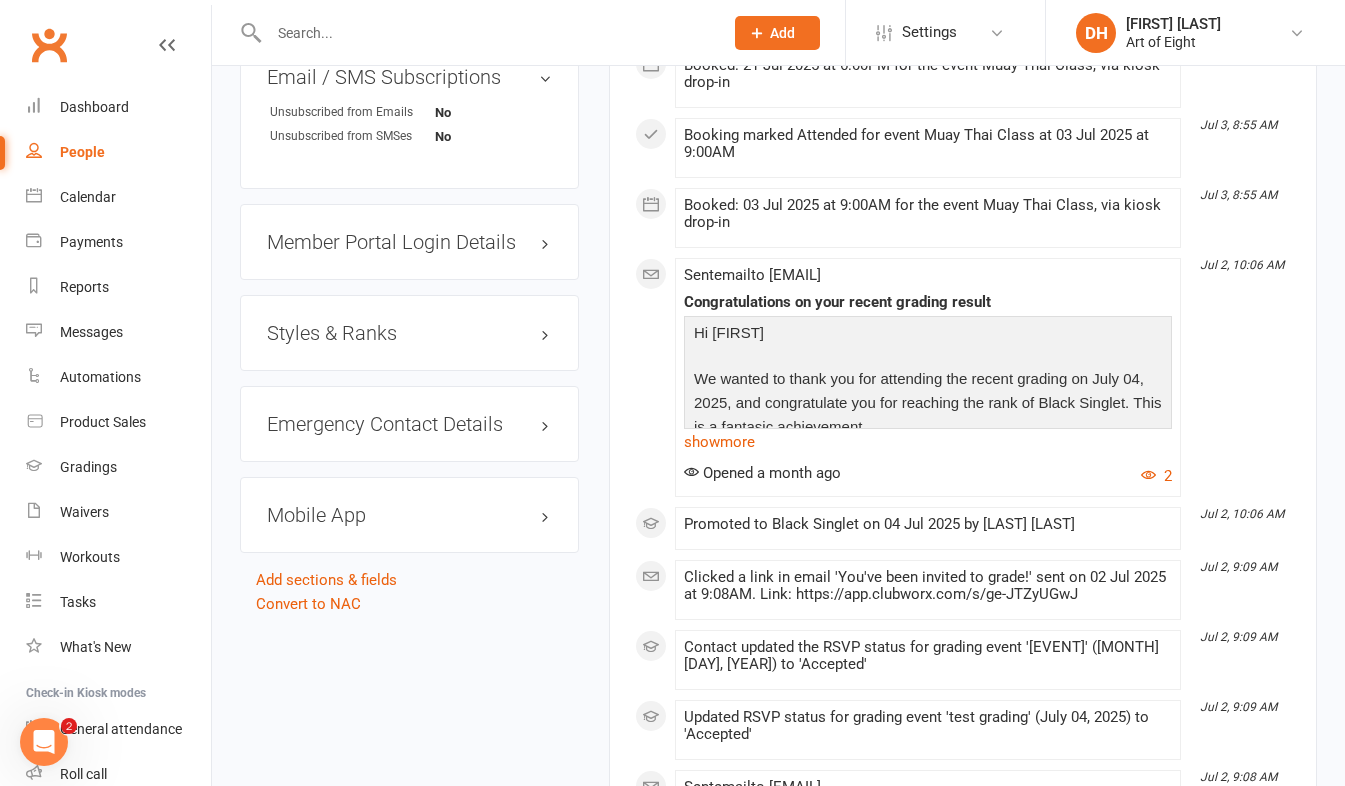 scroll, scrollTop: 1500, scrollLeft: 0, axis: vertical 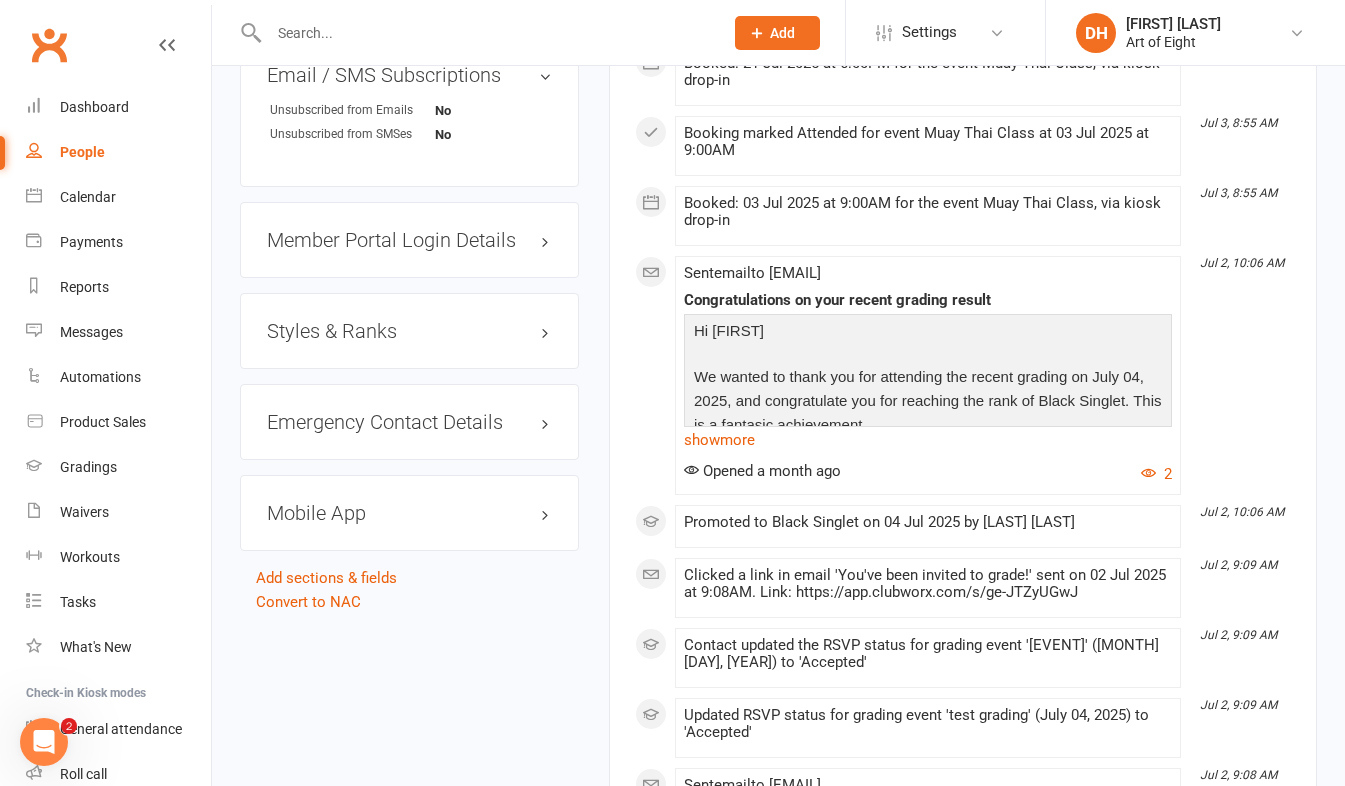 click on "Mobile App" at bounding box center [409, 513] 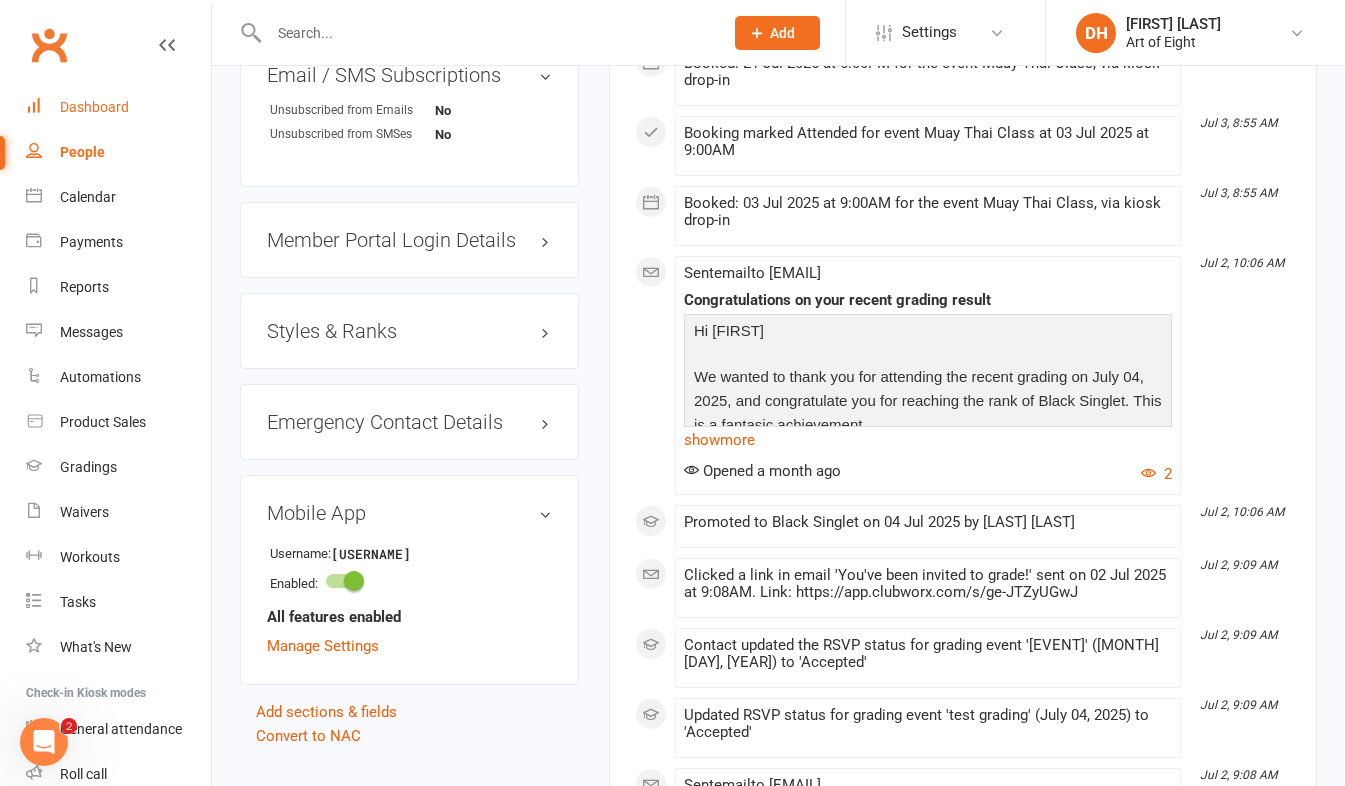 click on "Dashboard" at bounding box center [94, 107] 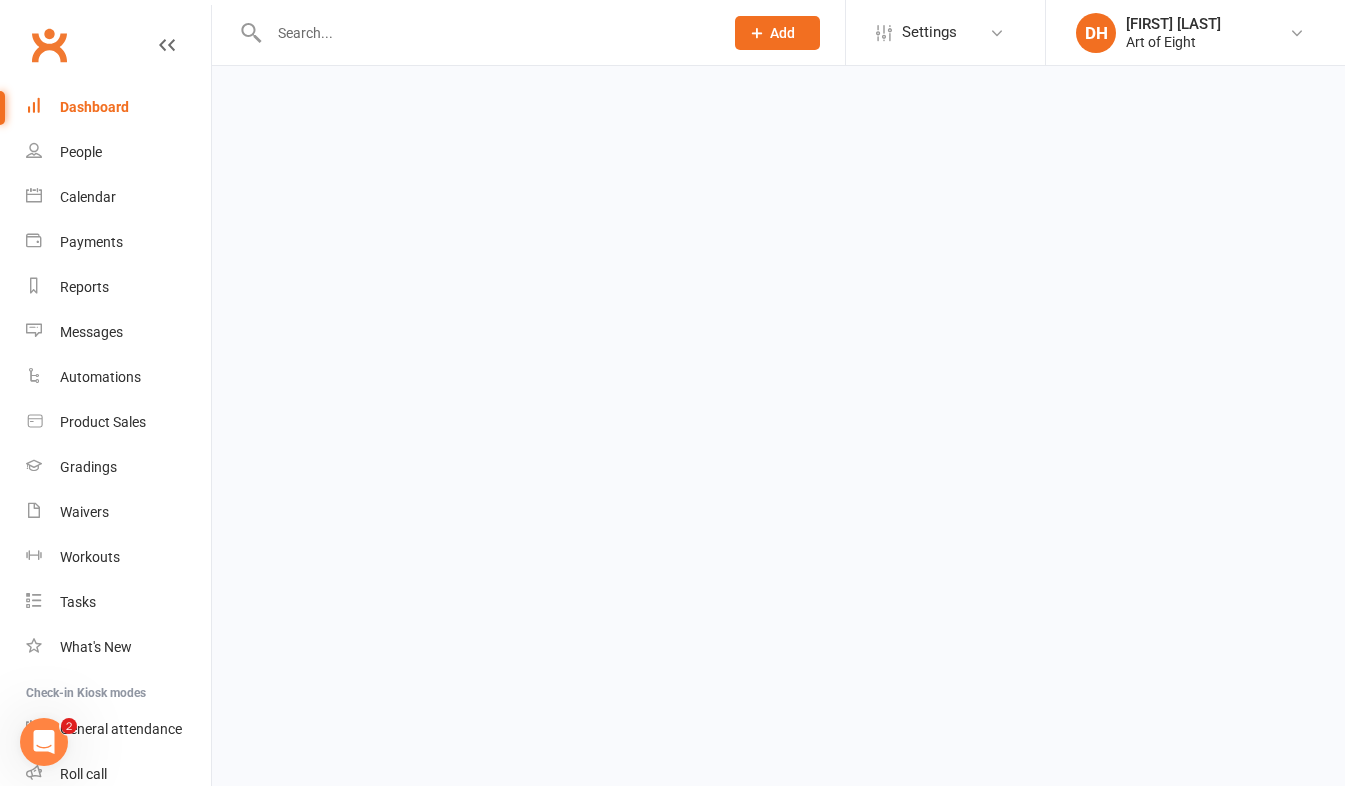 scroll, scrollTop: 0, scrollLeft: 0, axis: both 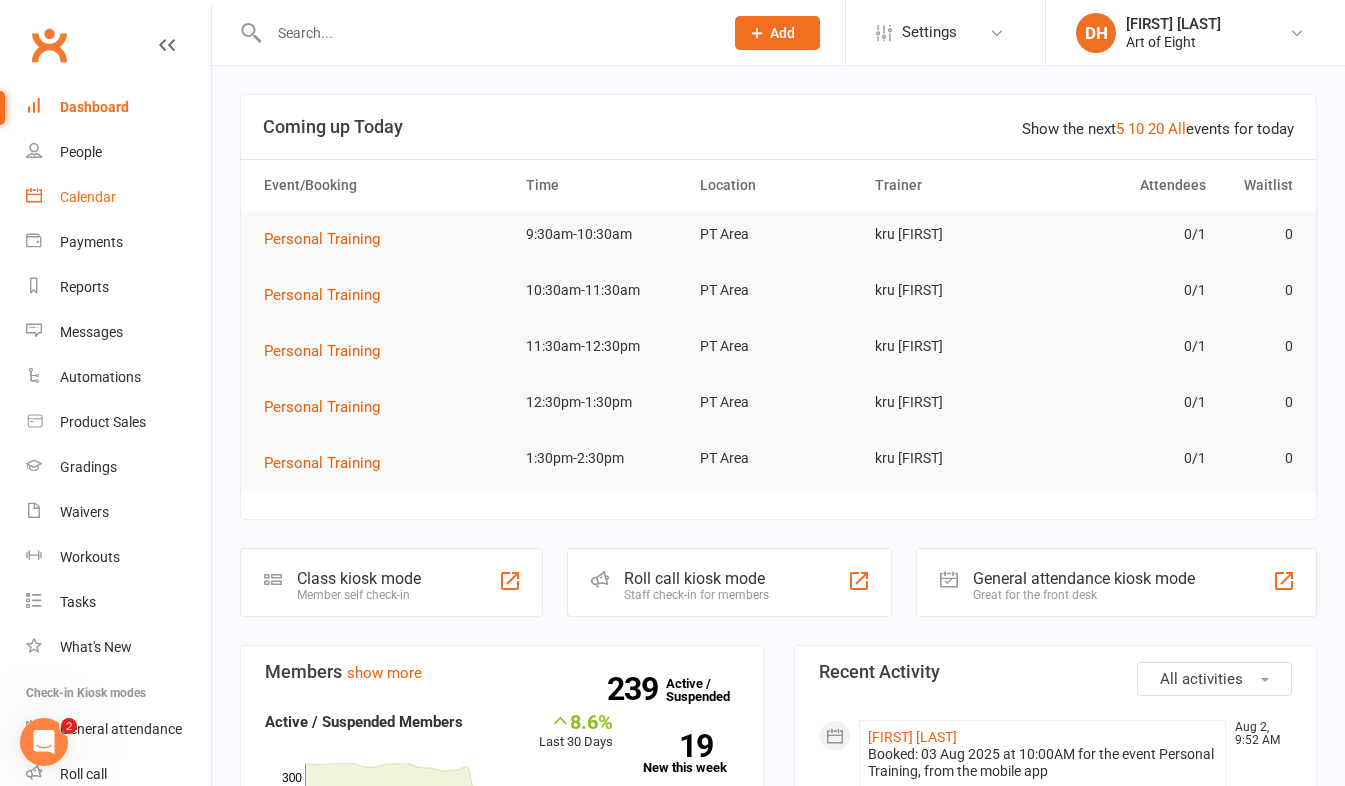 click on "Calendar" at bounding box center [88, 197] 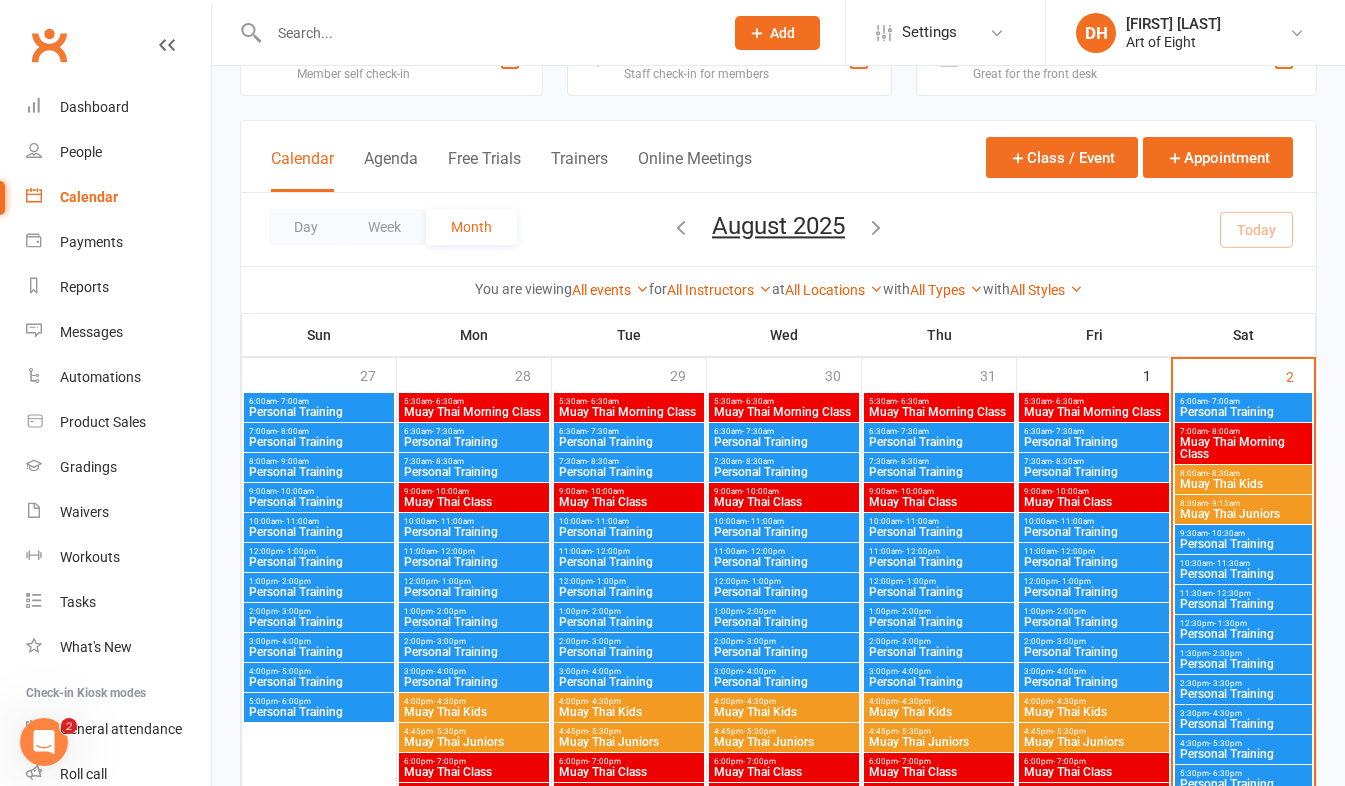 scroll, scrollTop: 100, scrollLeft: 0, axis: vertical 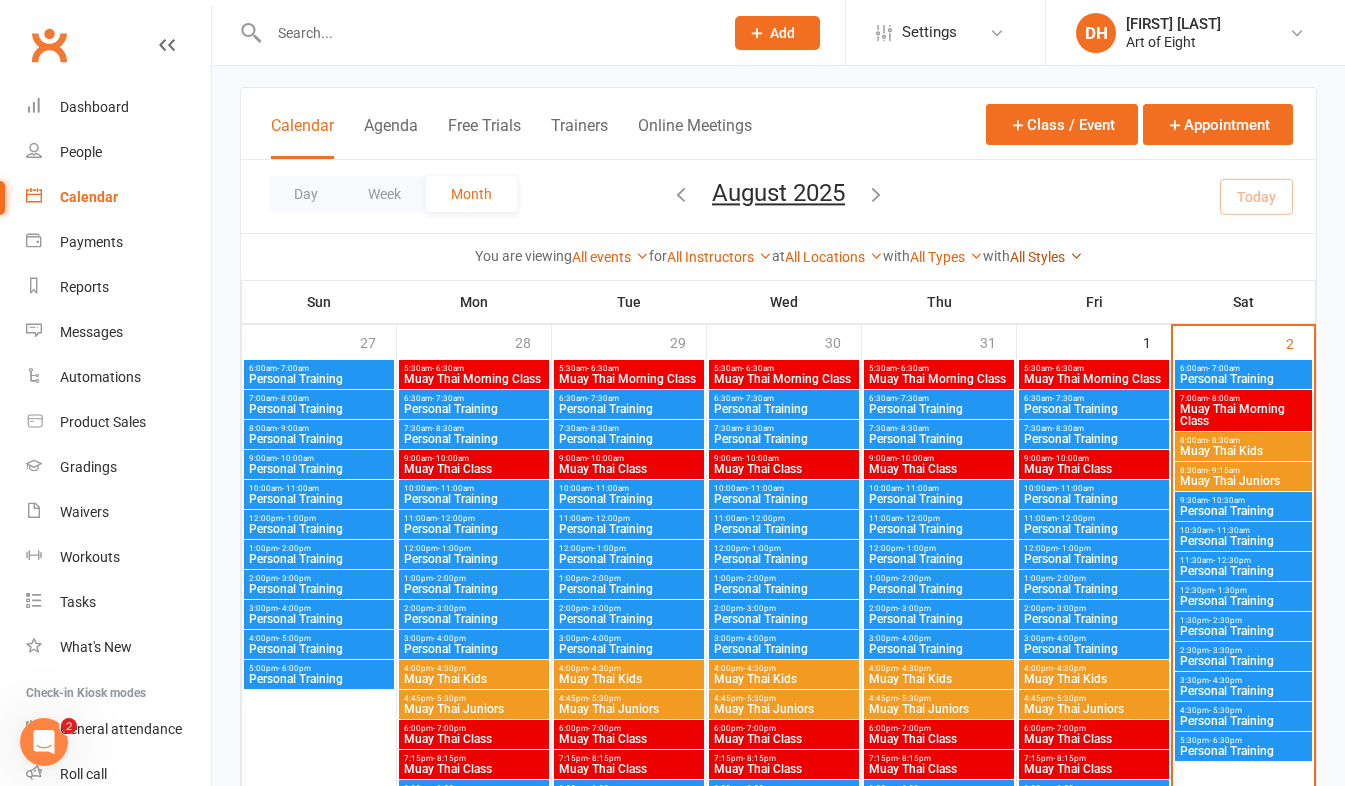 click at bounding box center (1076, 256) 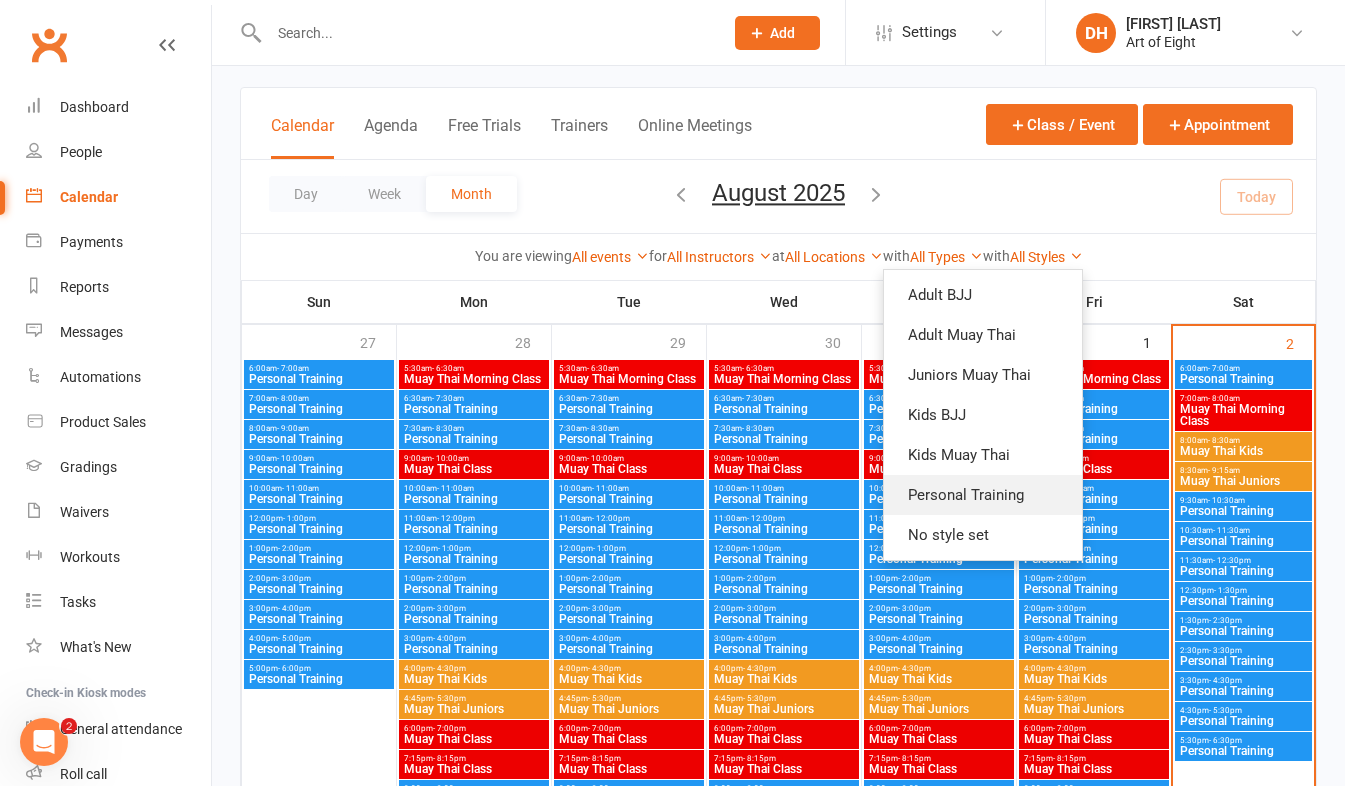 click on "Personal Training" at bounding box center [983, 495] 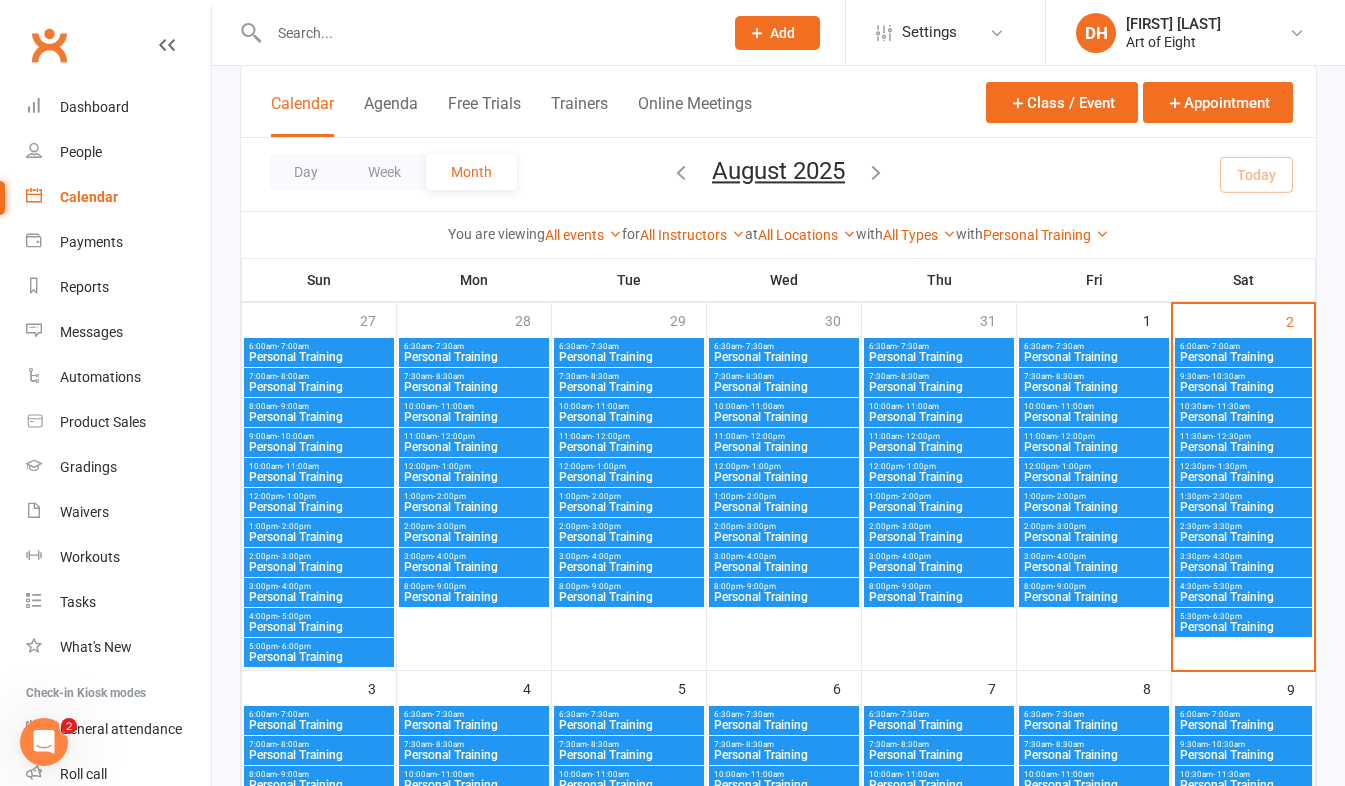 scroll, scrollTop: 100, scrollLeft: 0, axis: vertical 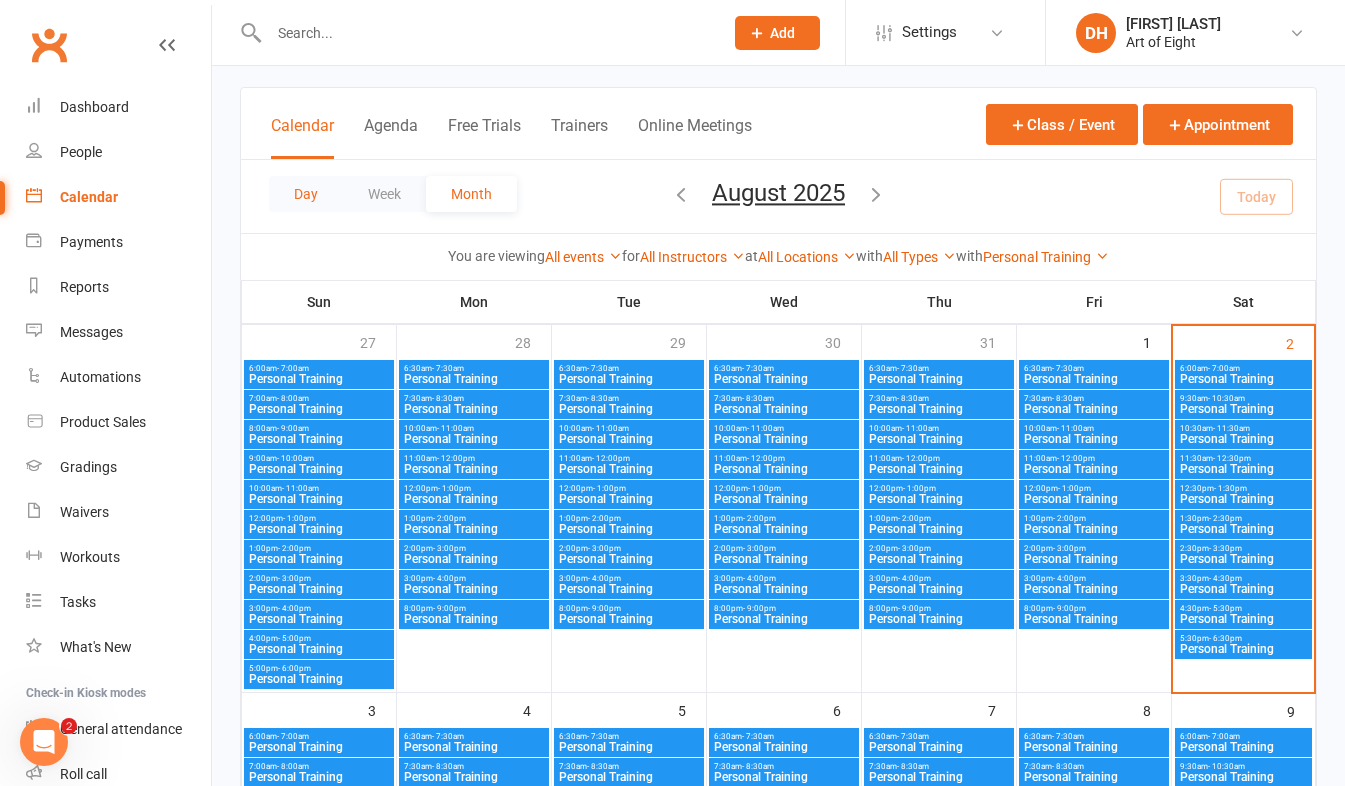 click on "Day" at bounding box center (306, 194) 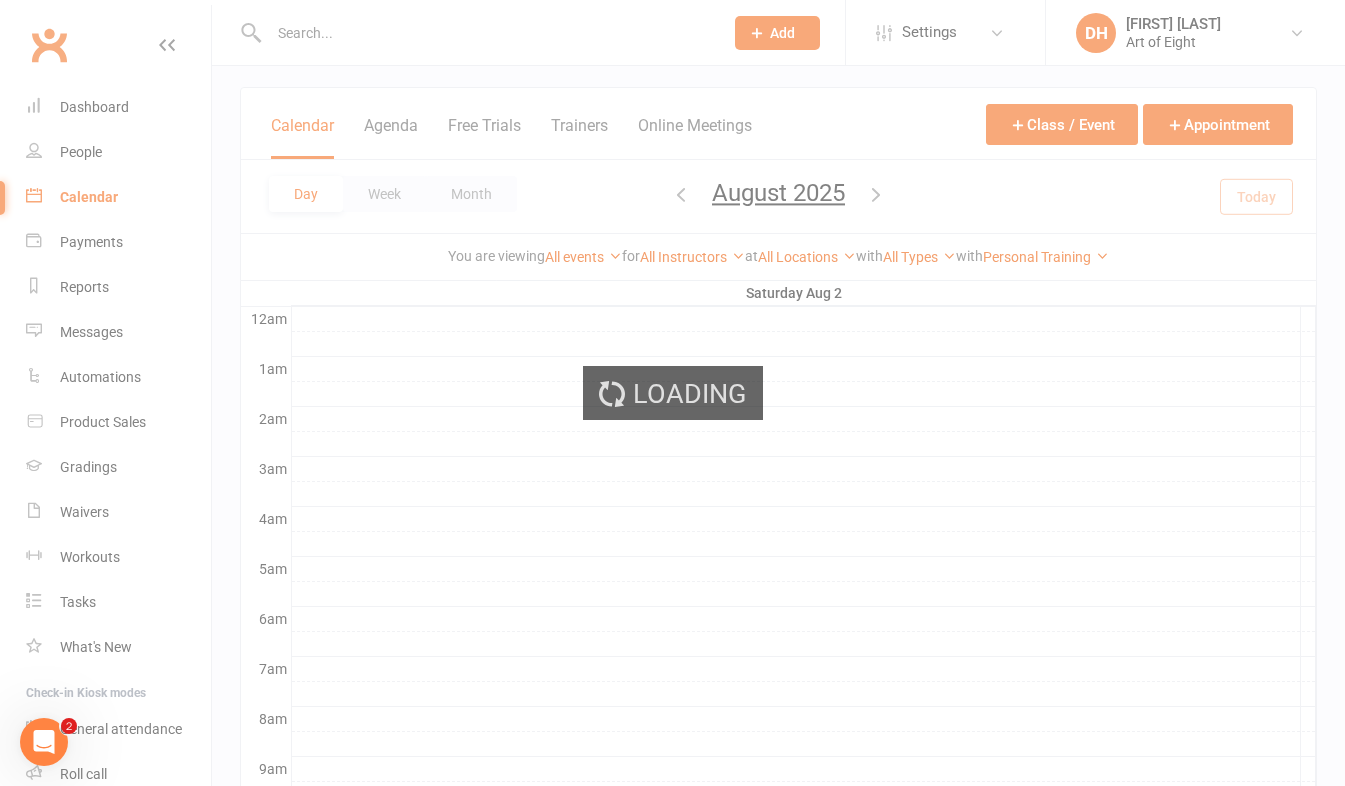 scroll, scrollTop: 0, scrollLeft: 0, axis: both 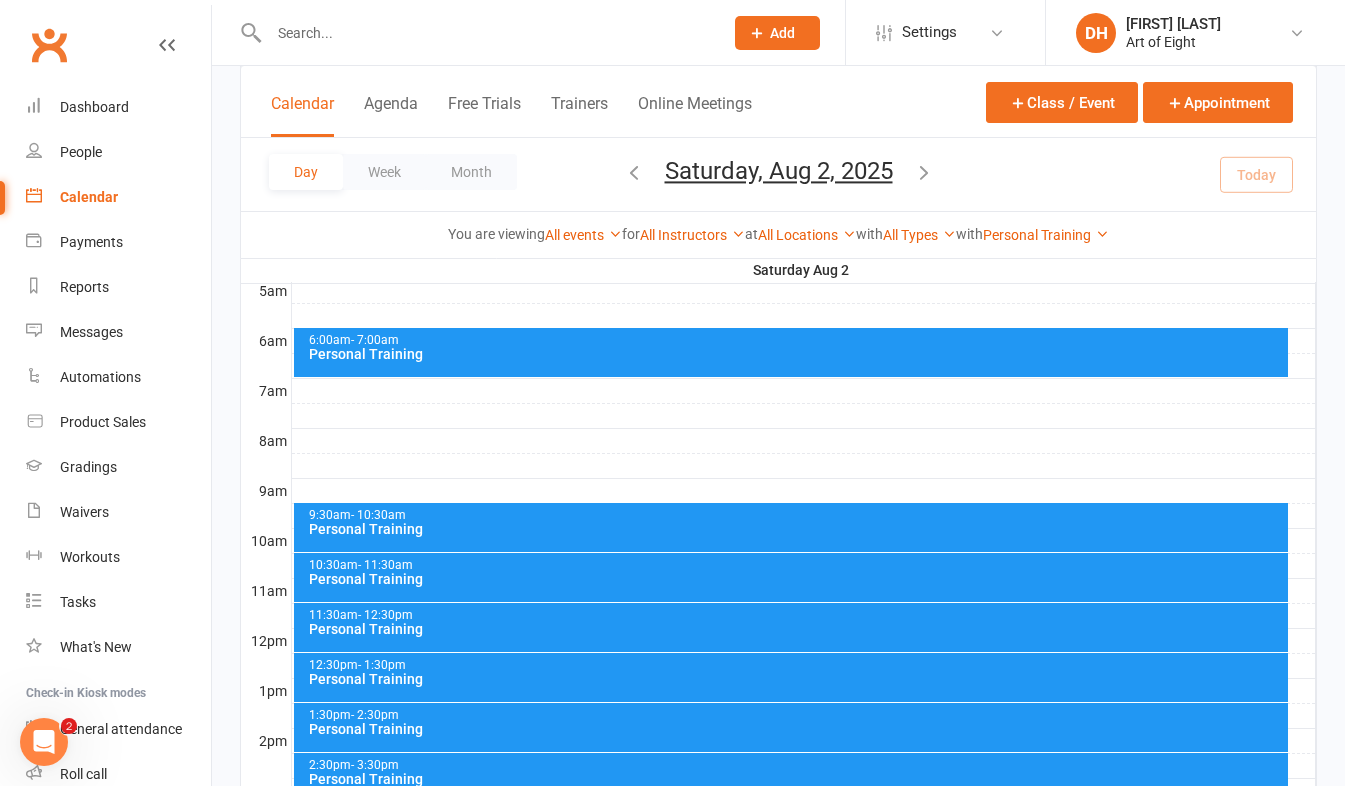 click at bounding box center [924, 172] 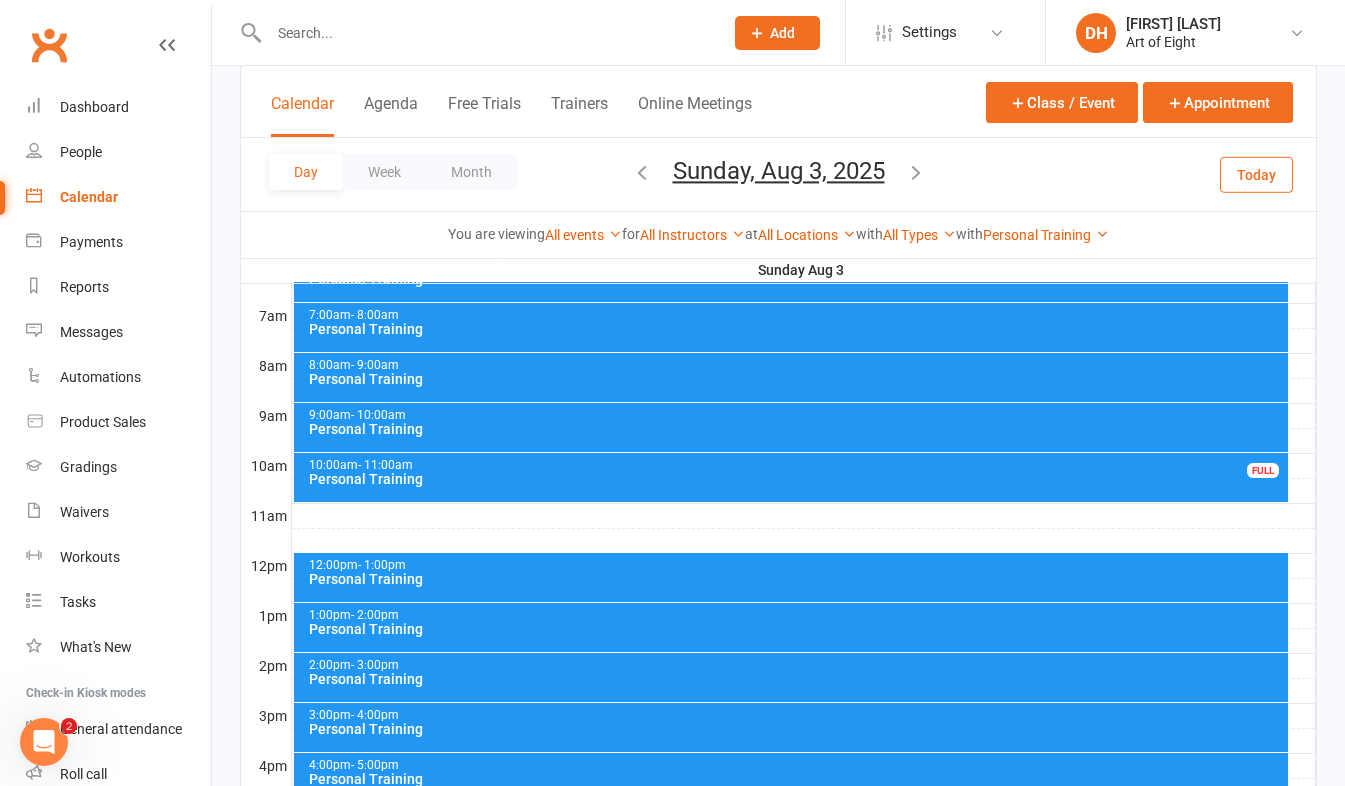 scroll, scrollTop: 378, scrollLeft: 0, axis: vertical 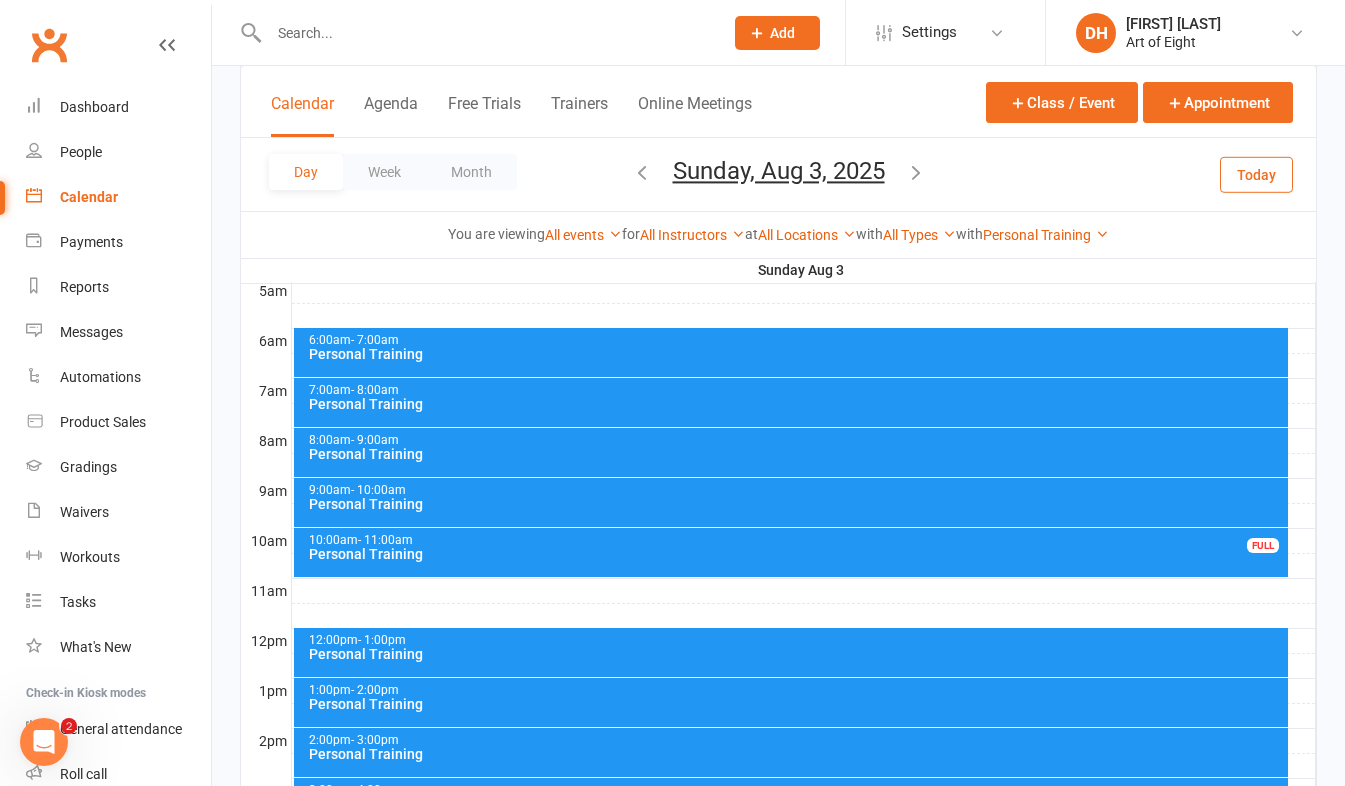click on "FULL" at bounding box center (1263, 545) 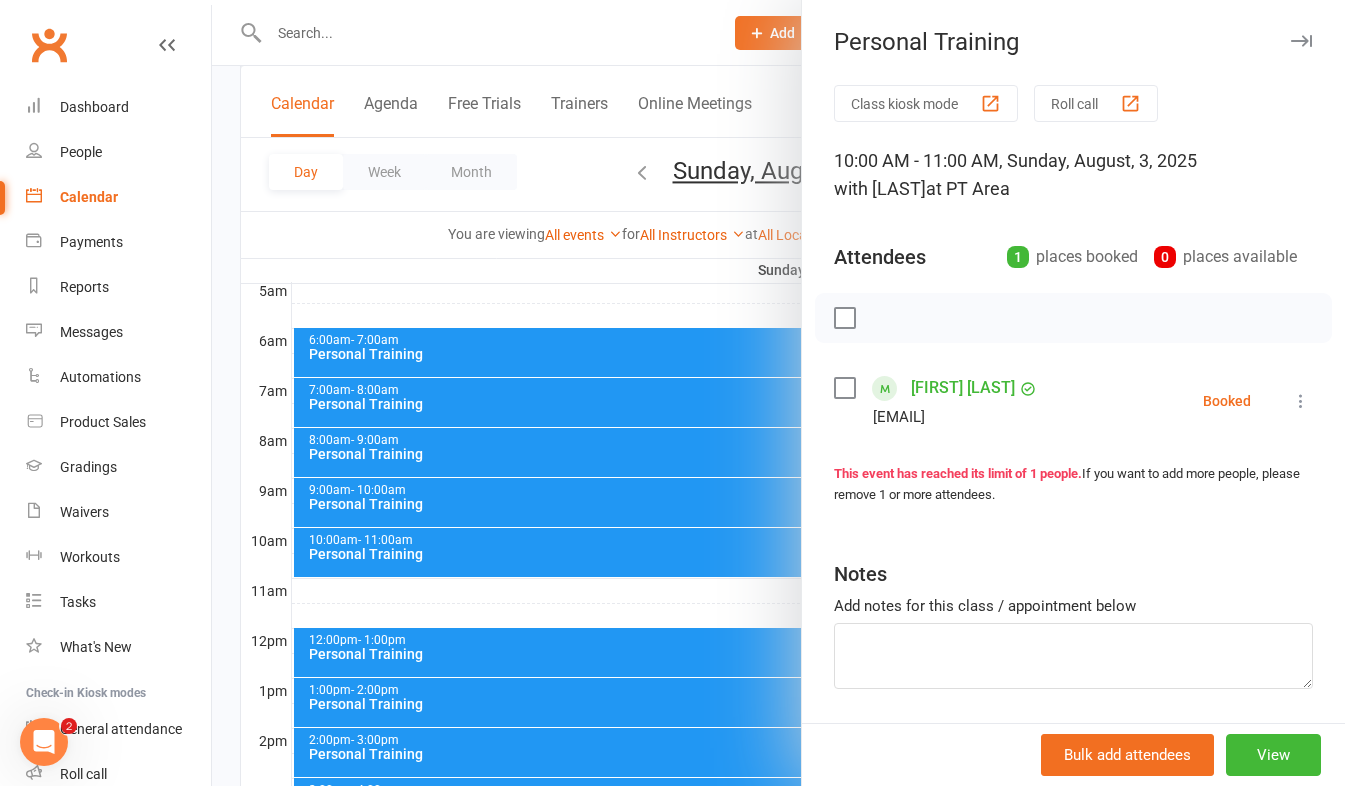 click at bounding box center (1301, 41) 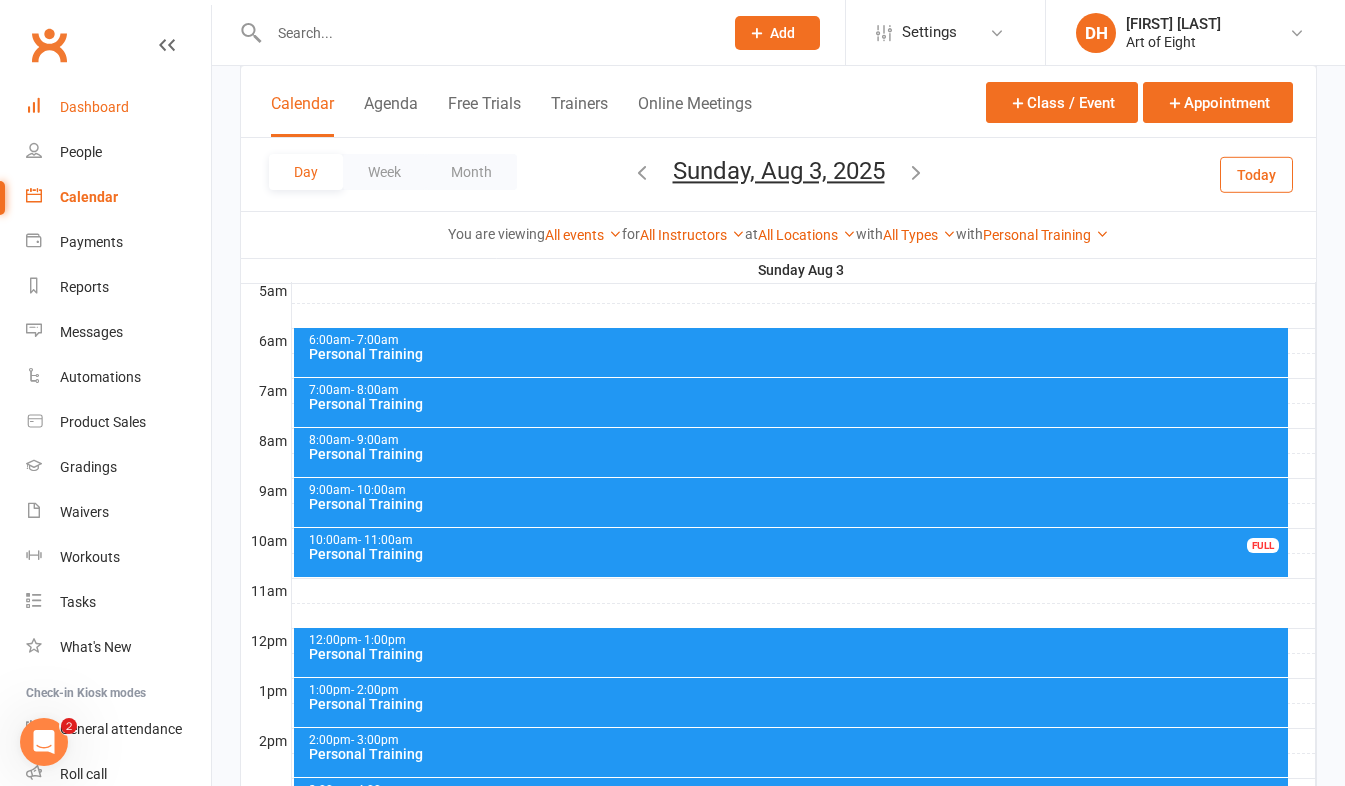 drag, startPoint x: 75, startPoint y: 103, endPoint x: 103, endPoint y: 104, distance: 28.01785 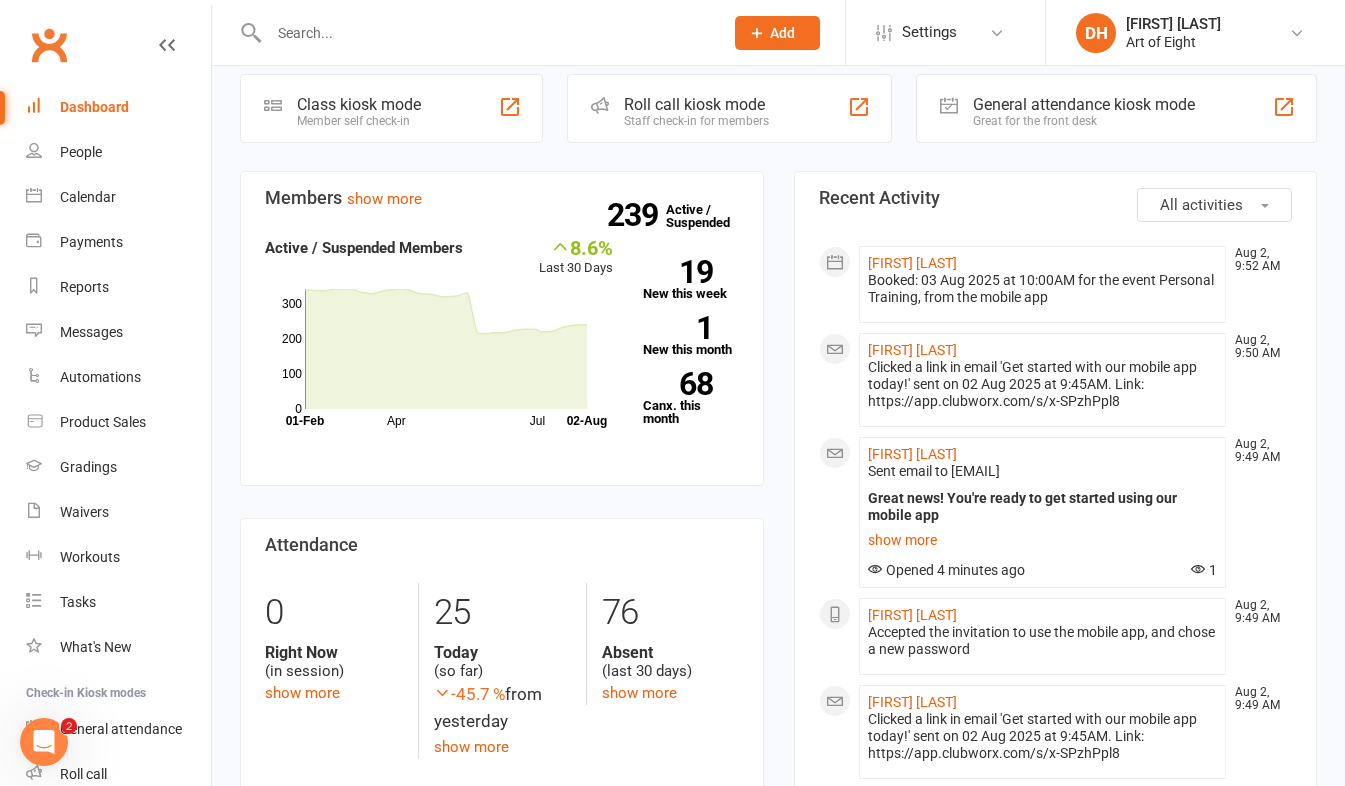 scroll, scrollTop: 400, scrollLeft: 0, axis: vertical 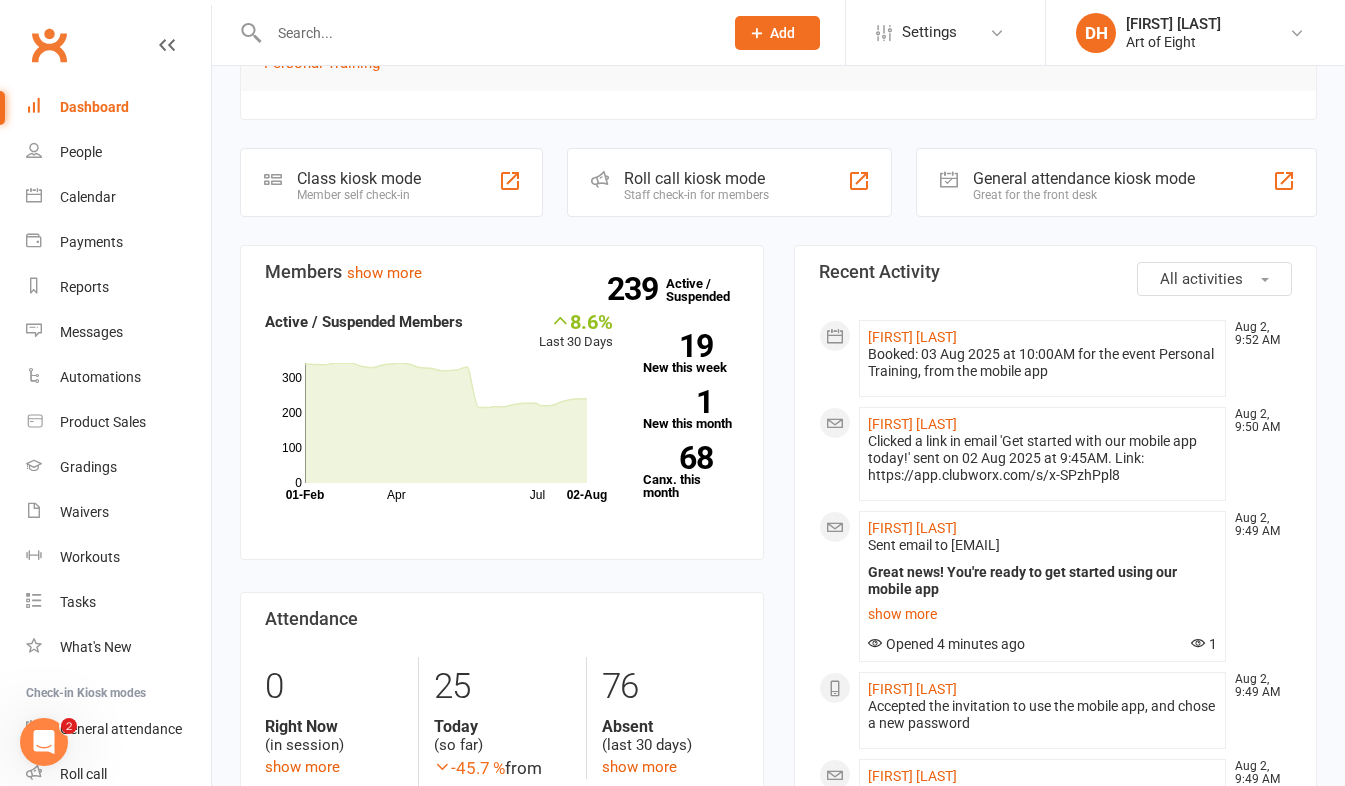 click 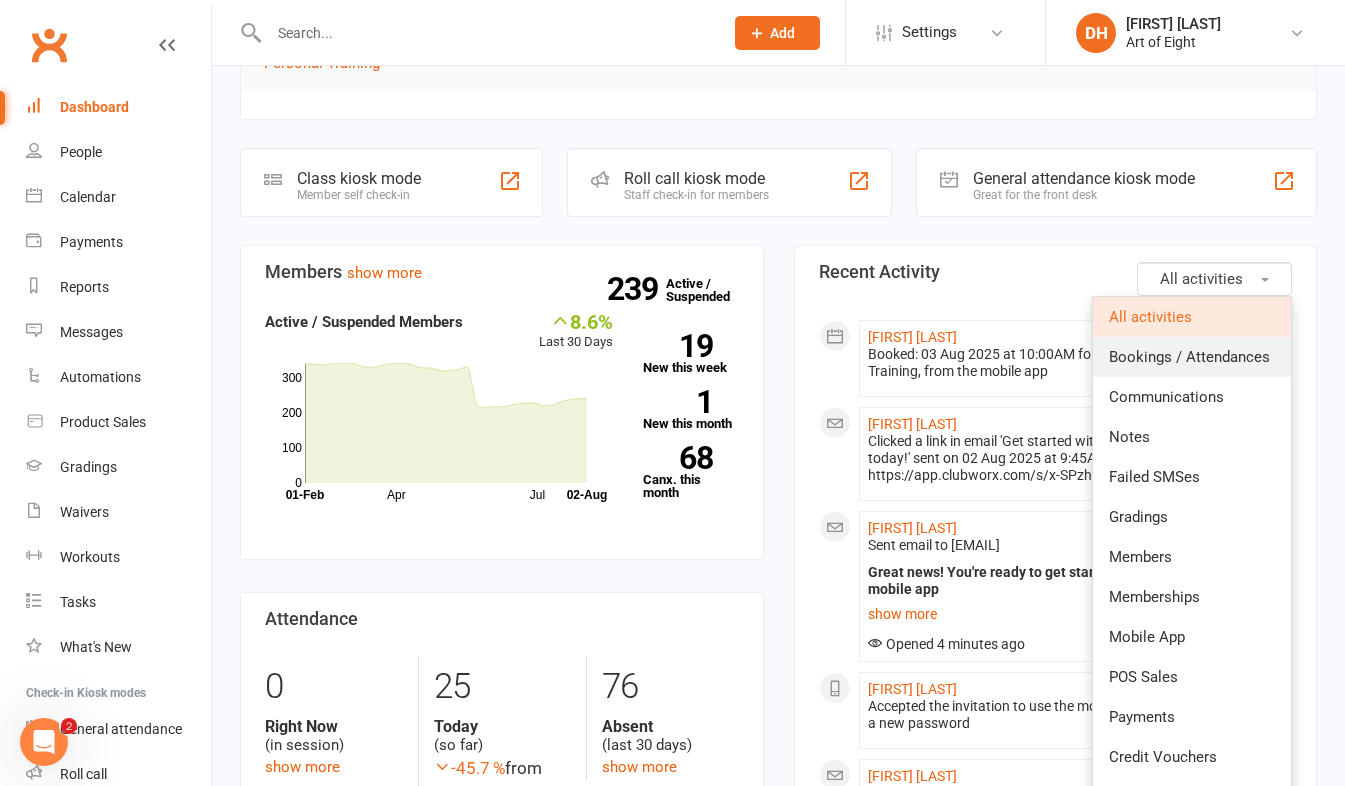 click on "Bookings / Attendances" at bounding box center [1189, 357] 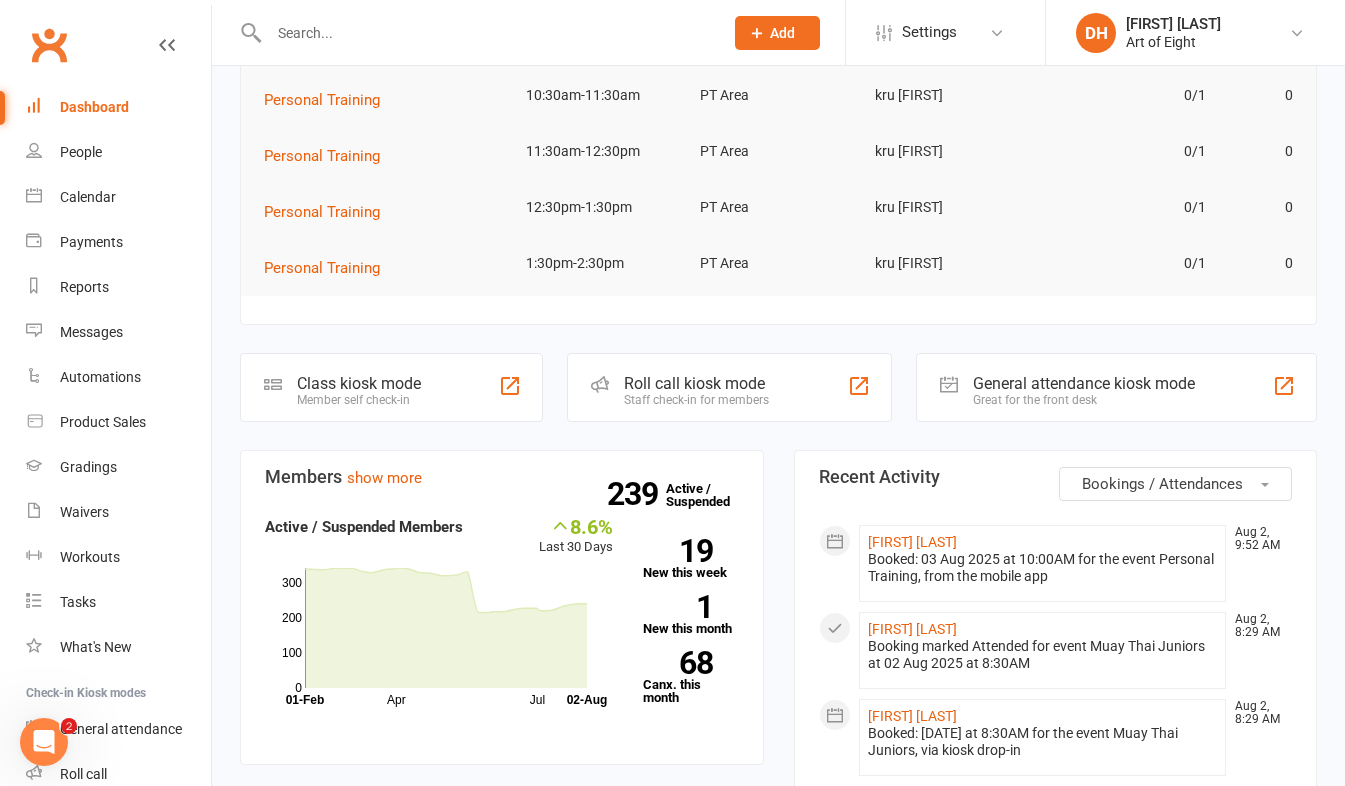 scroll, scrollTop: 300, scrollLeft: 0, axis: vertical 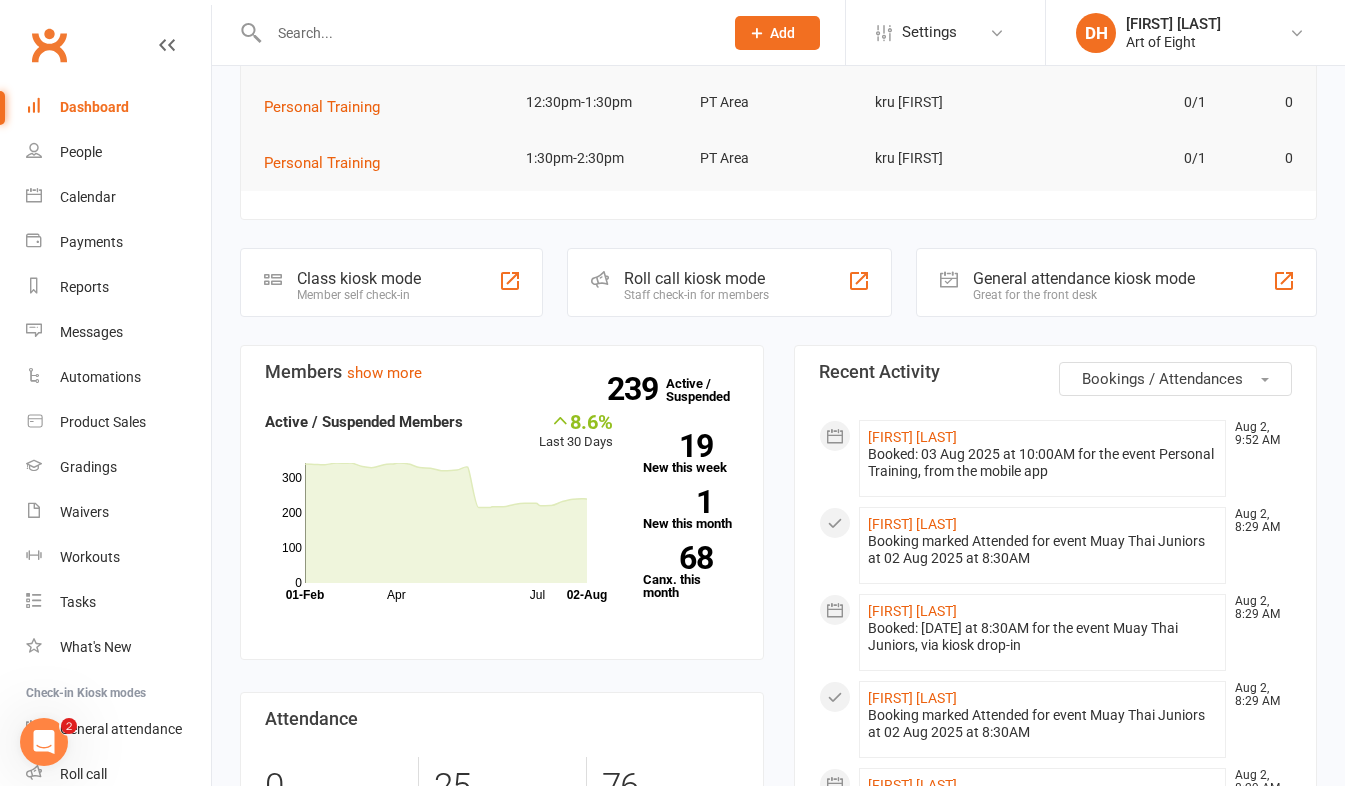click on "Bookings / Attendances" 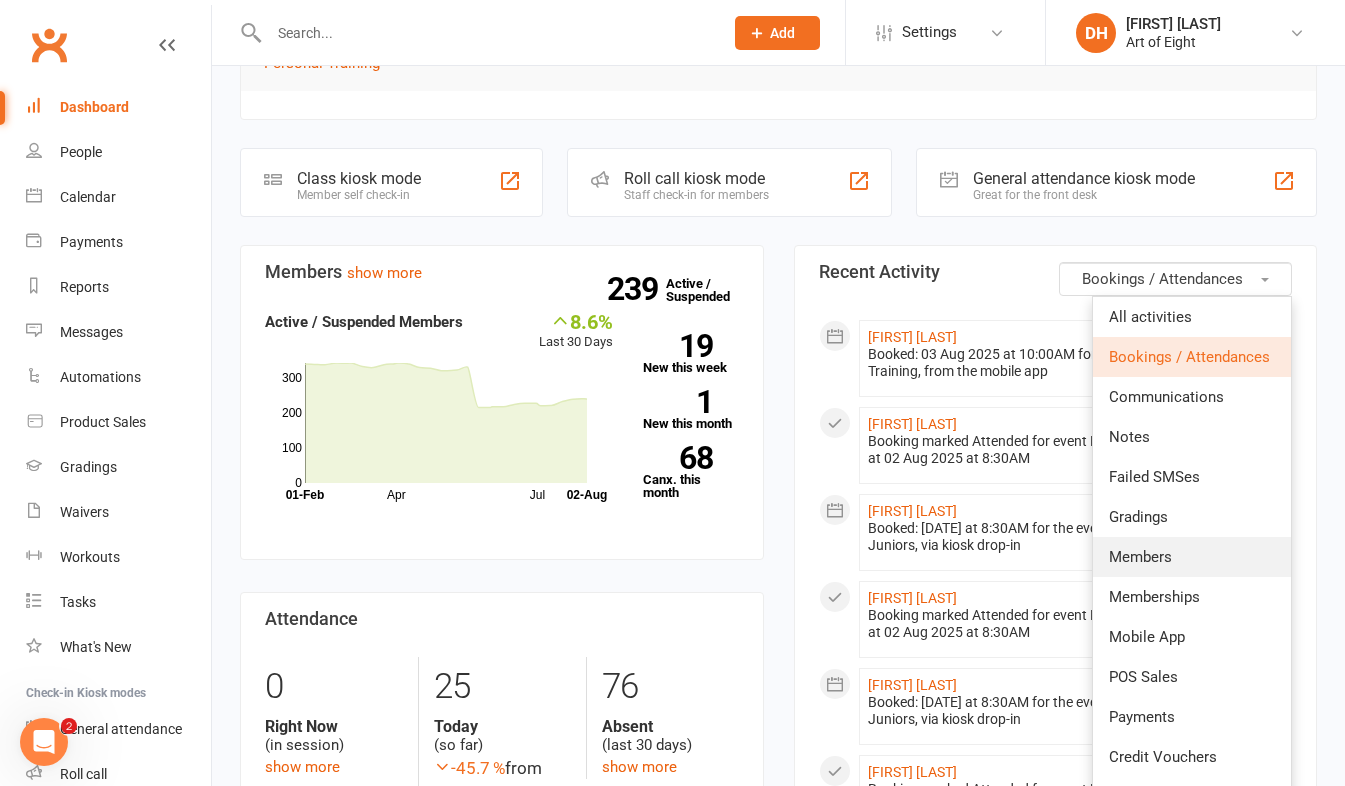 scroll, scrollTop: 500, scrollLeft: 0, axis: vertical 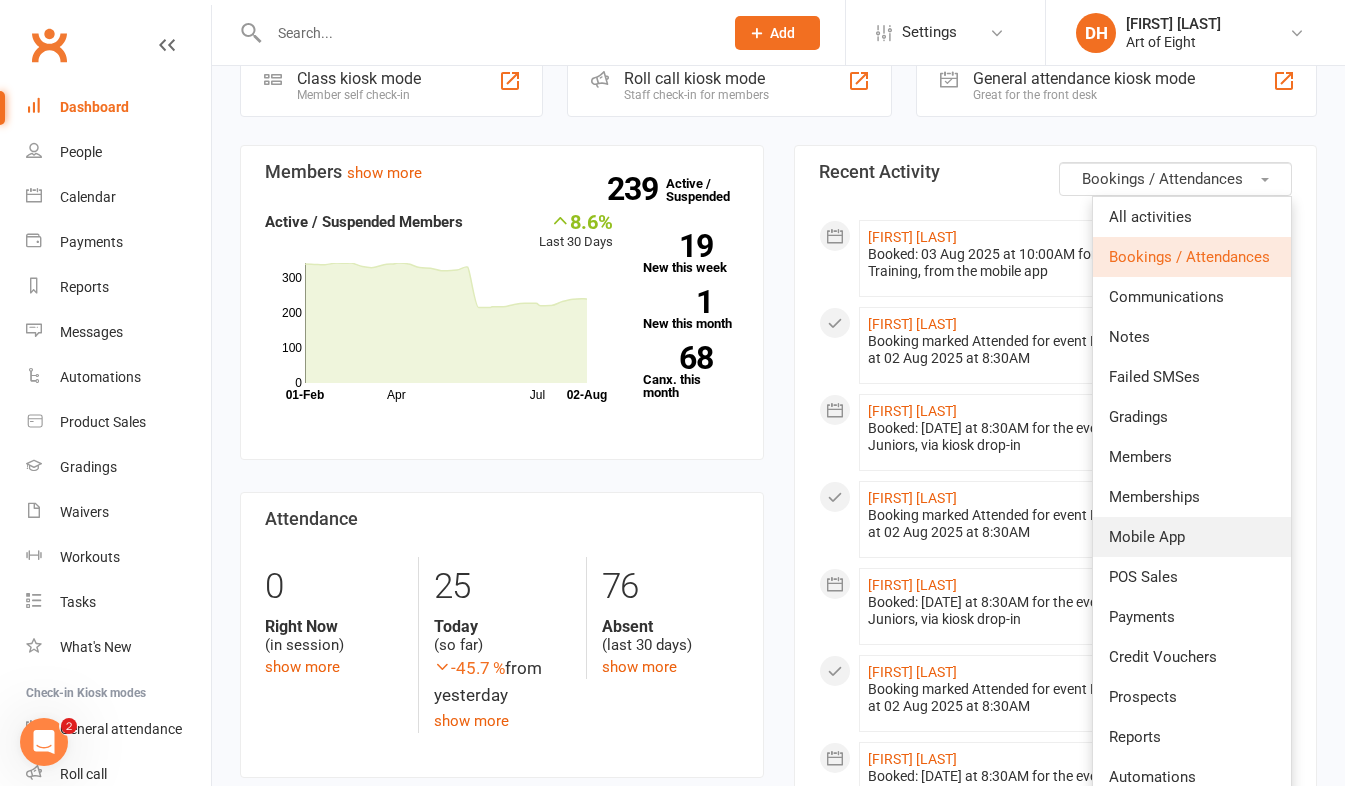 click on "Mobile App" at bounding box center [1147, 537] 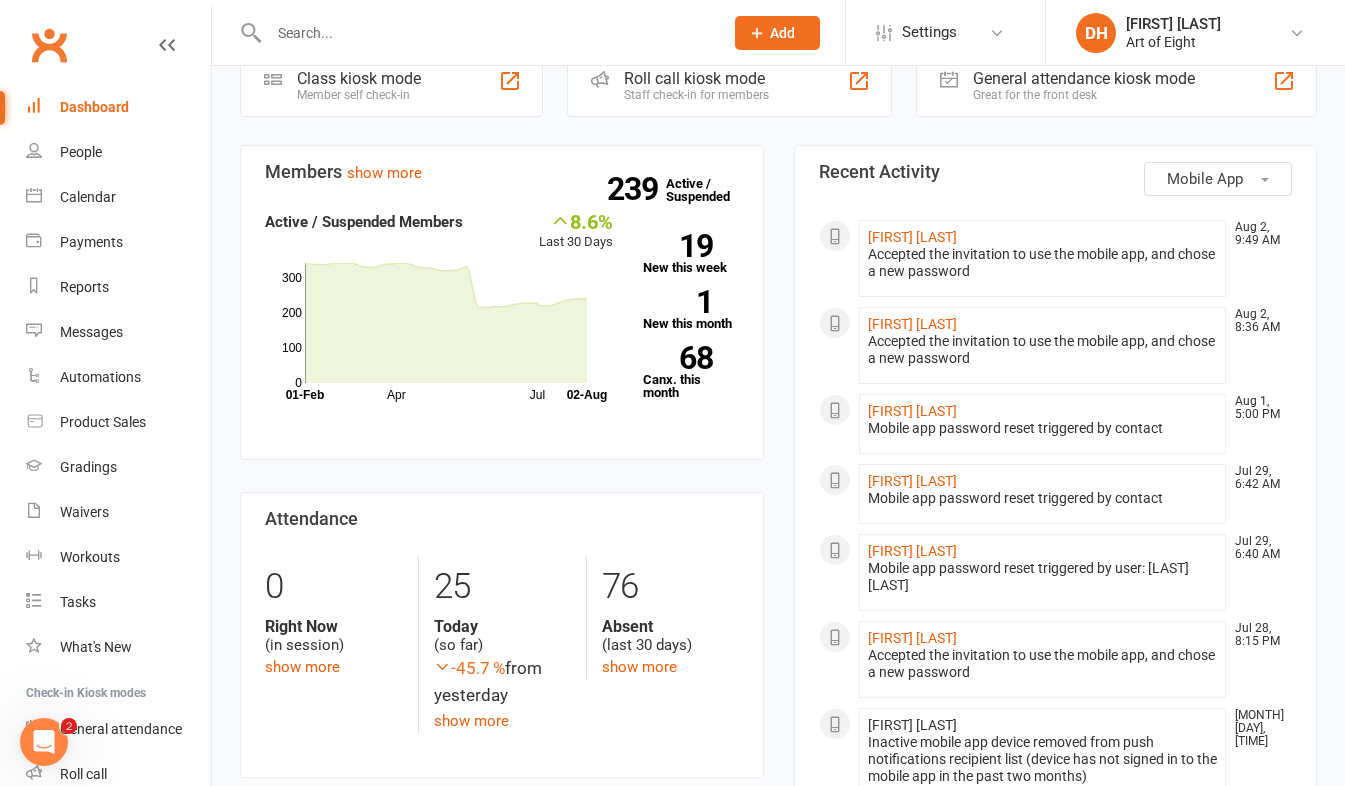 click on "Mobile App" 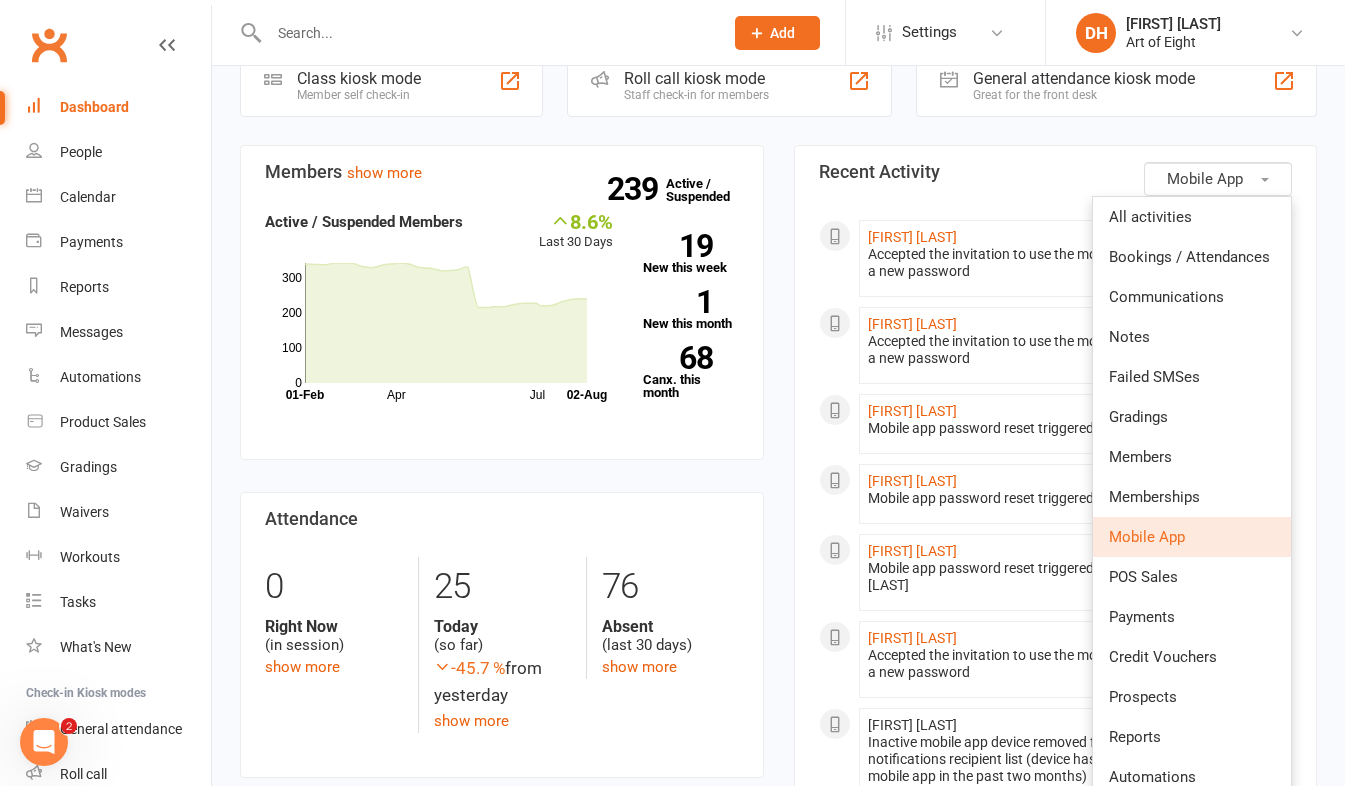 scroll, scrollTop: 400, scrollLeft: 0, axis: vertical 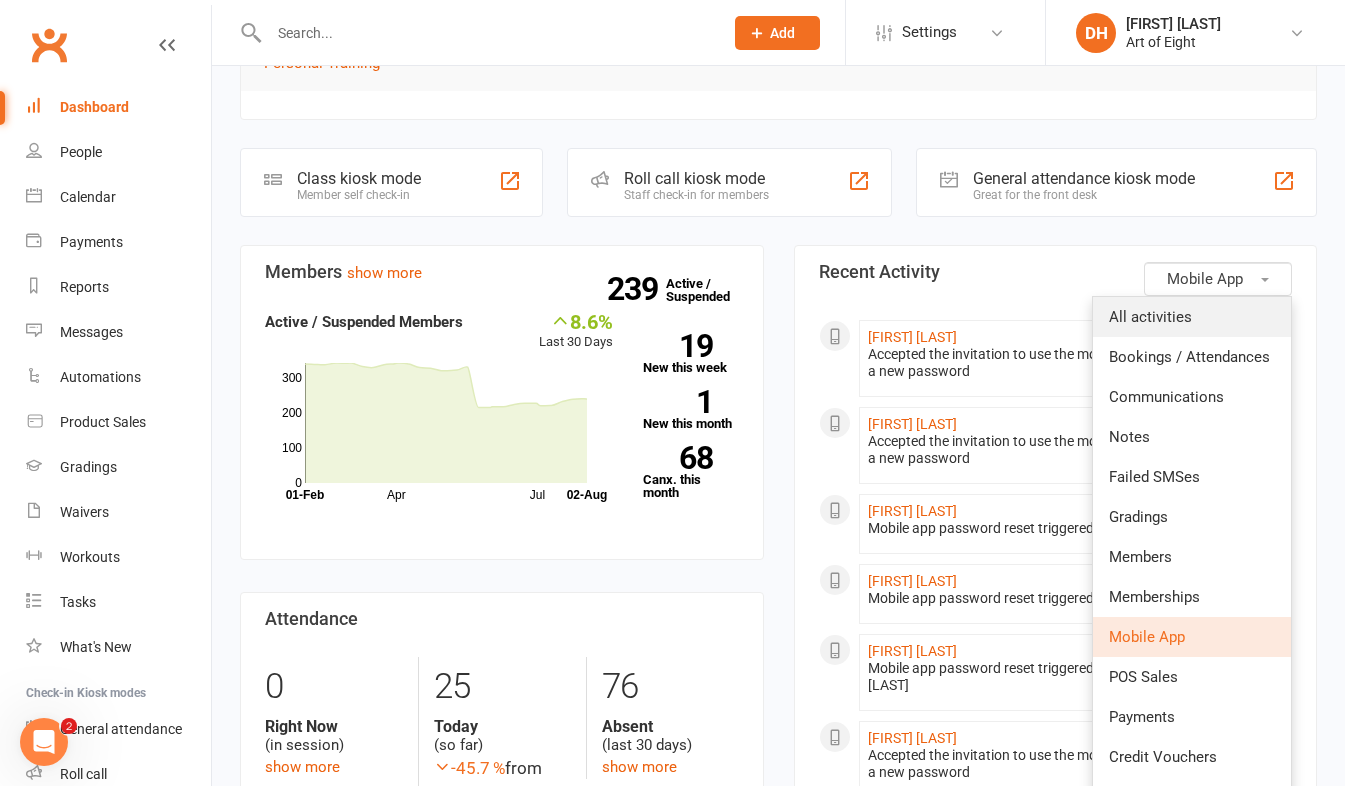 click on "All activities" at bounding box center (1150, 317) 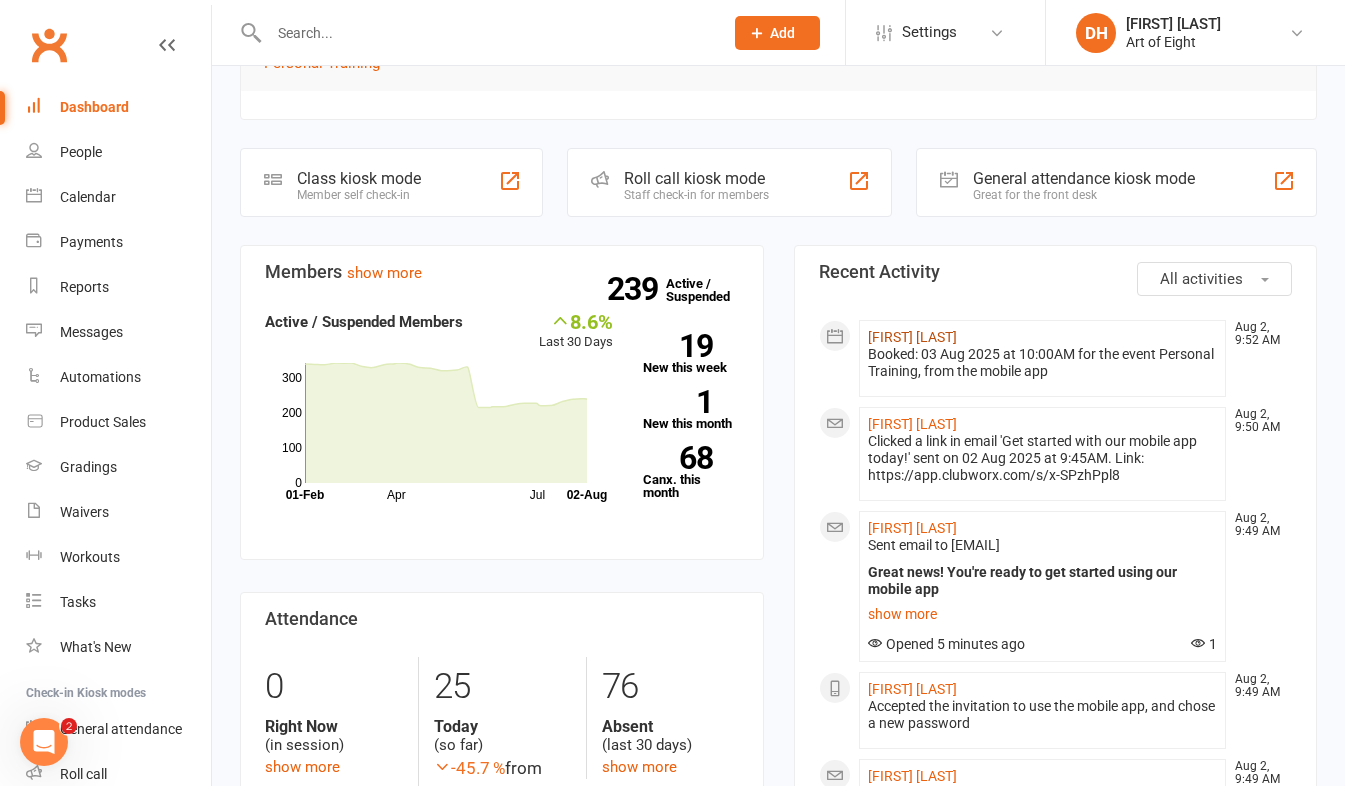 drag, startPoint x: 908, startPoint y: 341, endPoint x: 895, endPoint y: 343, distance: 13.152946 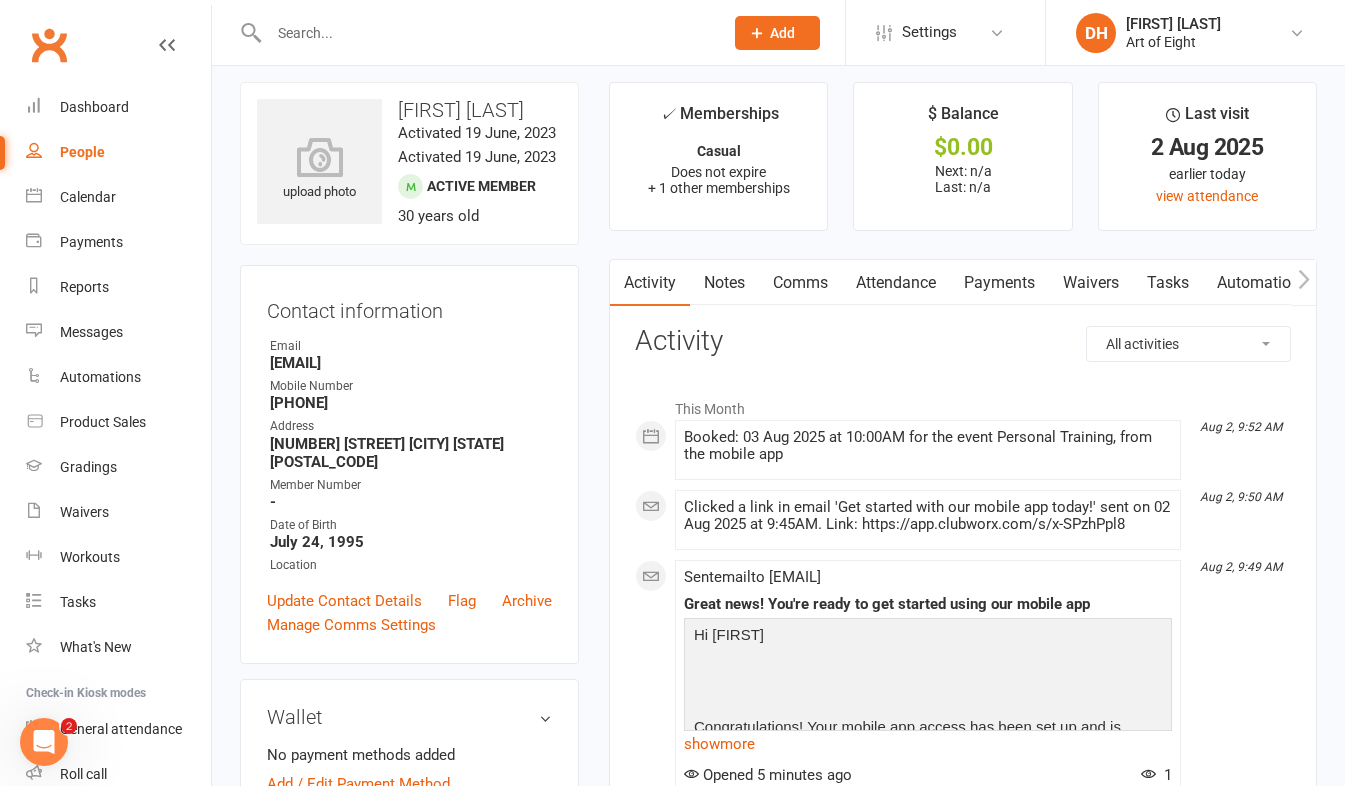 scroll, scrollTop: 0, scrollLeft: 0, axis: both 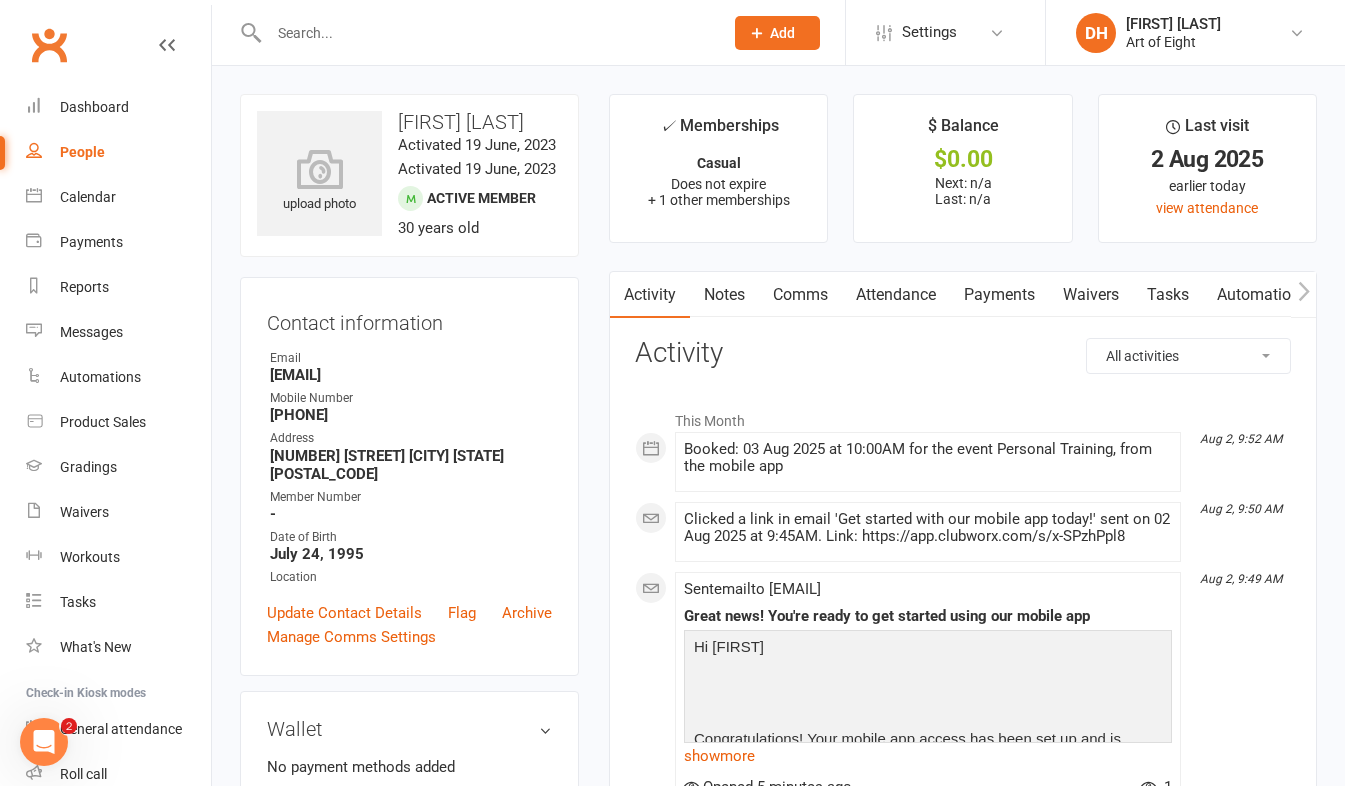 click on "Comms" at bounding box center [800, 295] 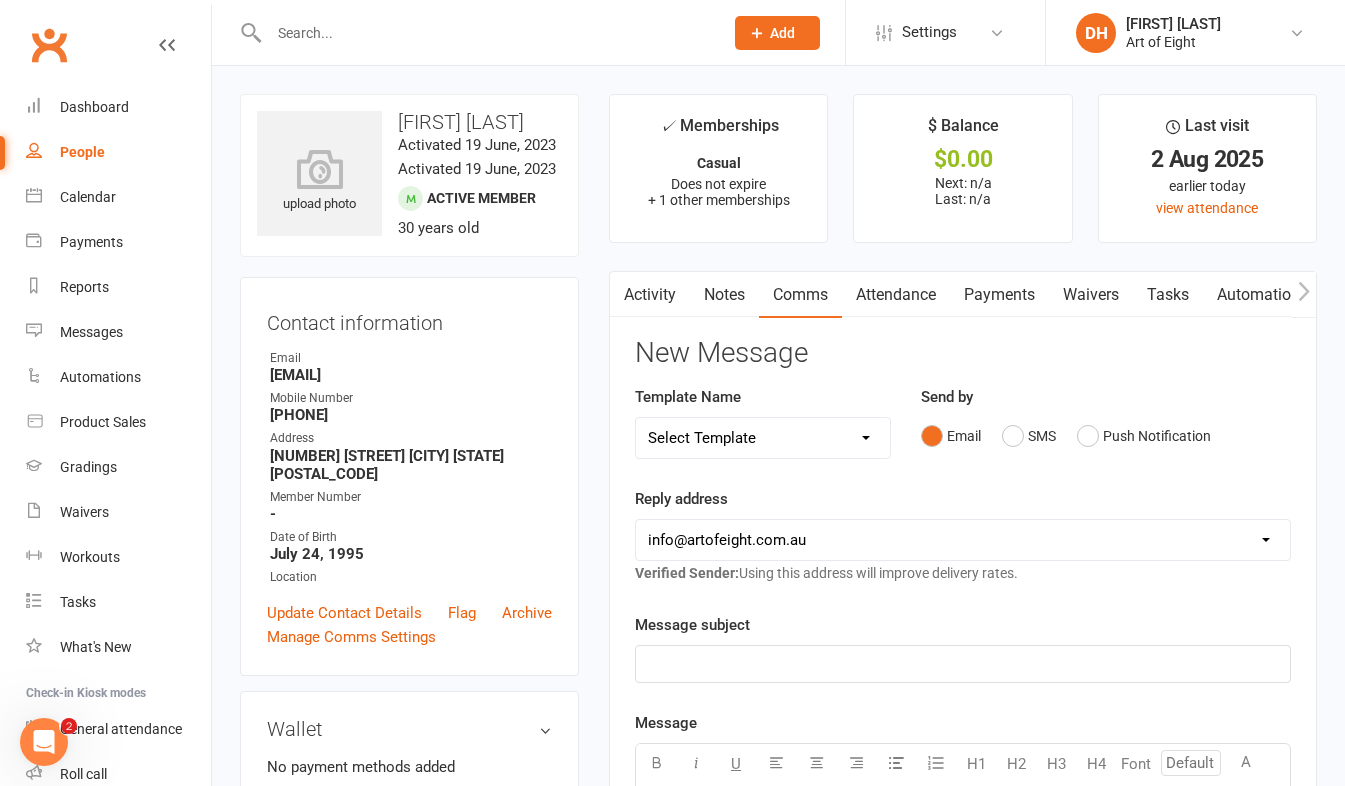 click on "Email SMS Push Notification" at bounding box center (1106, 436) 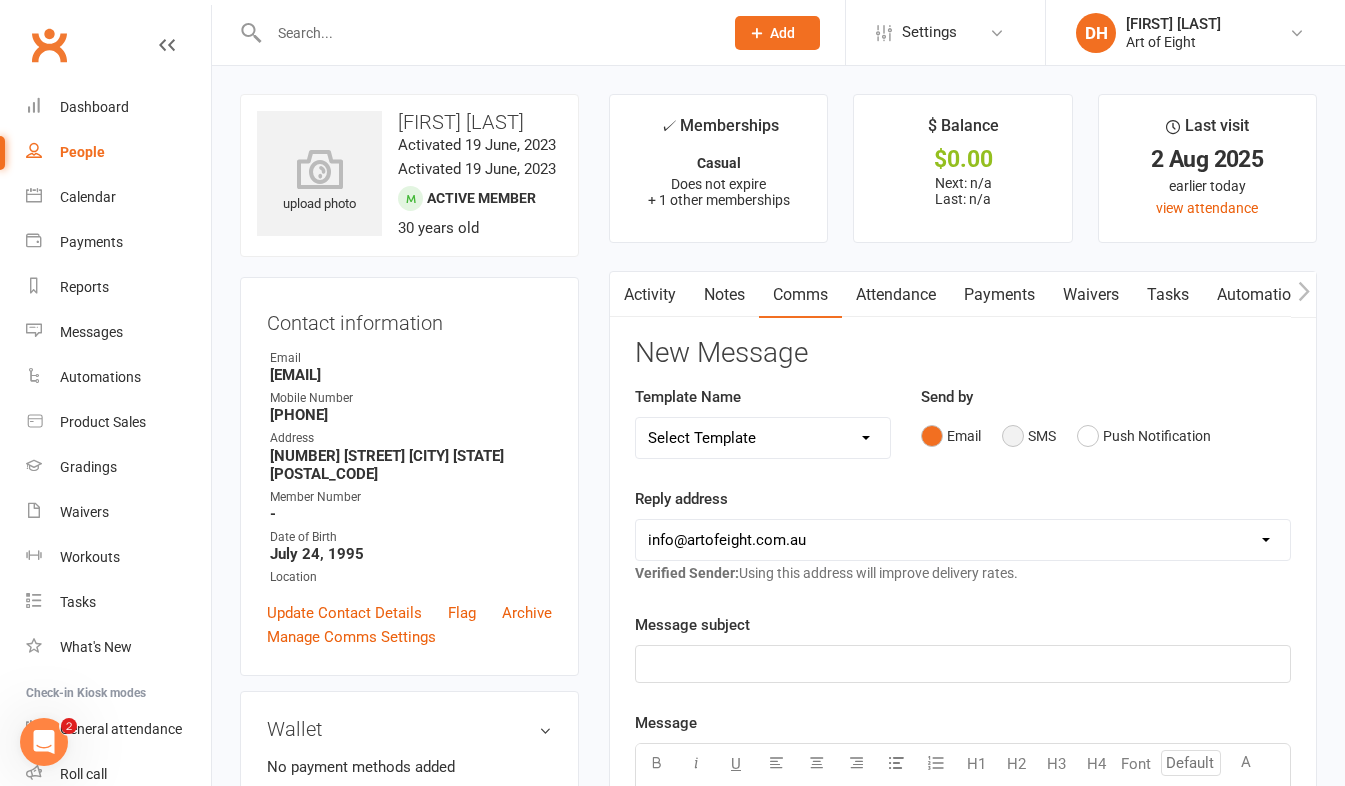 click on "SMS" at bounding box center [1029, 436] 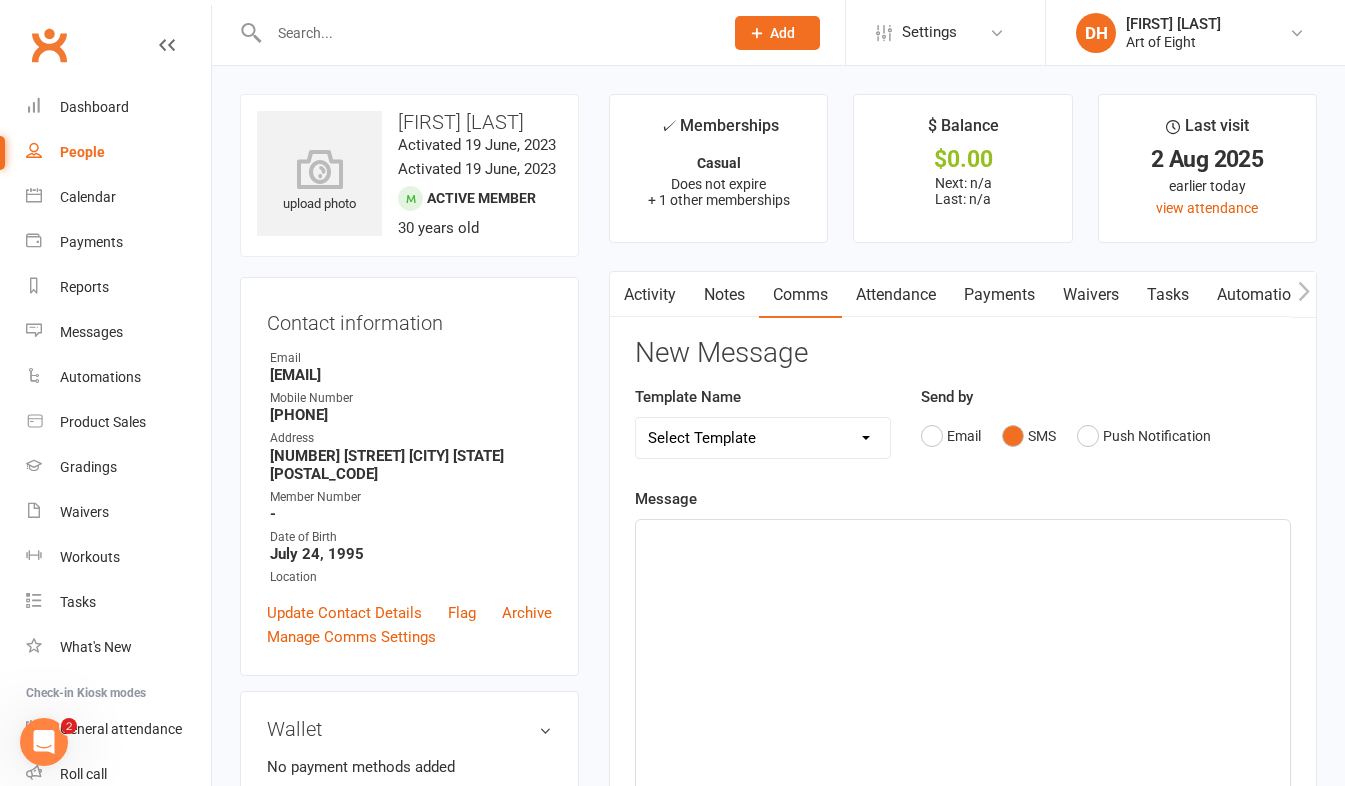 click on "﻿" 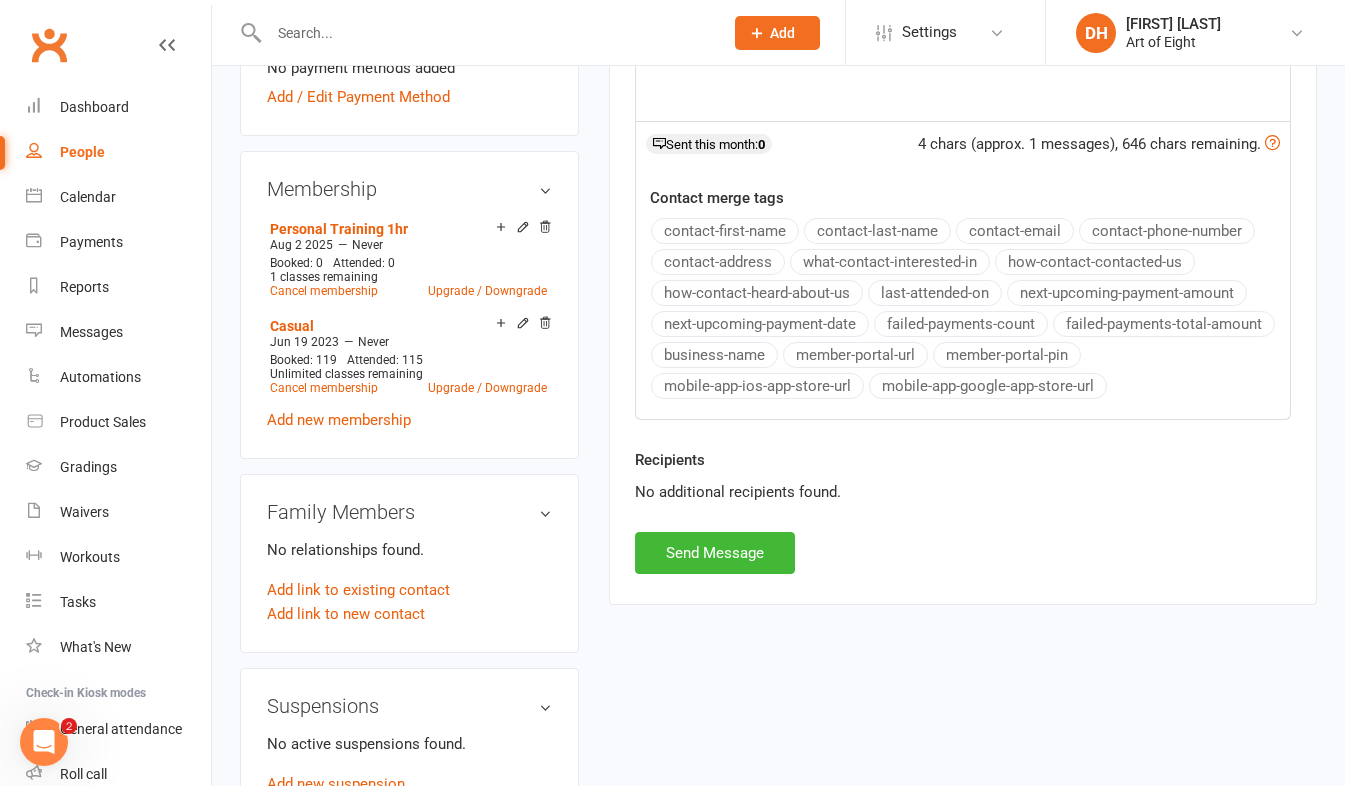 scroll, scrollTop: 700, scrollLeft: 0, axis: vertical 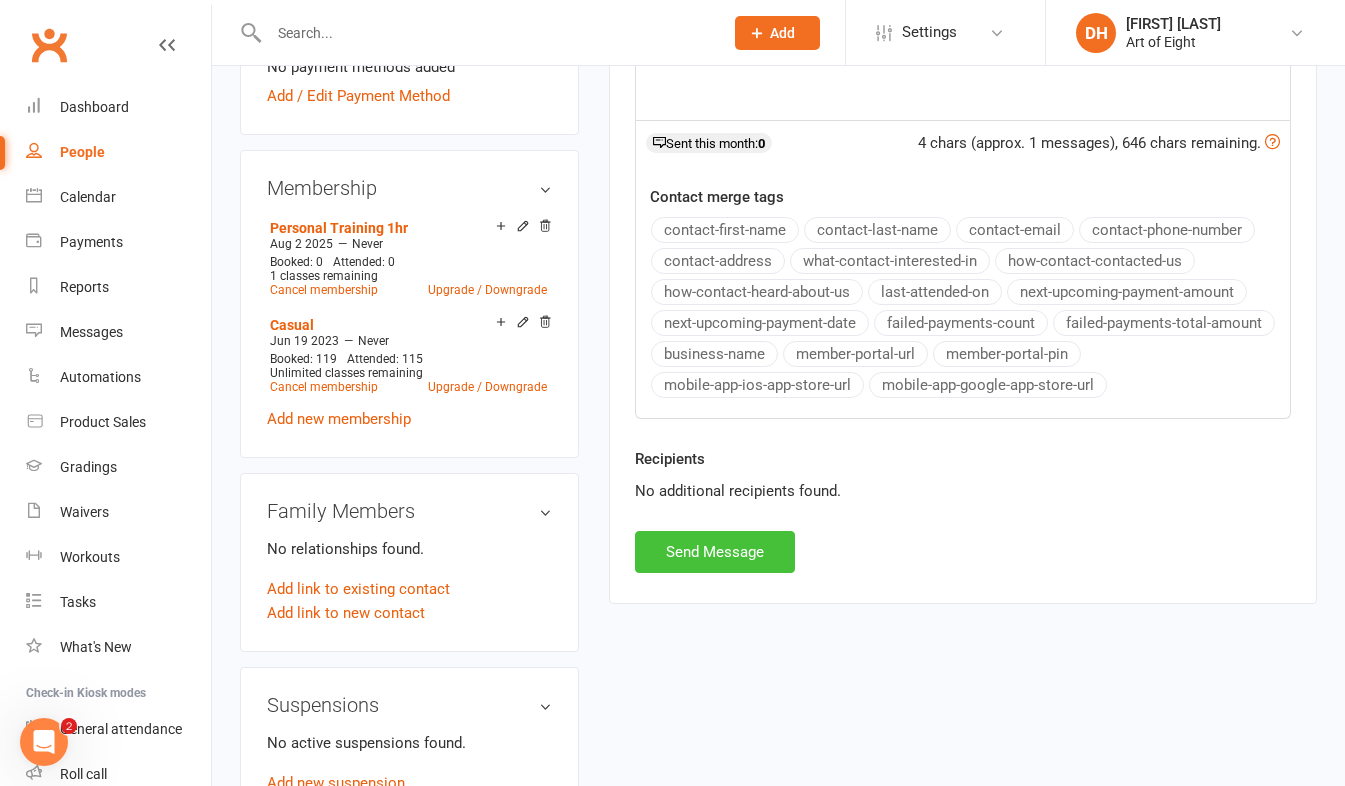 click on "Send Message" at bounding box center [715, 552] 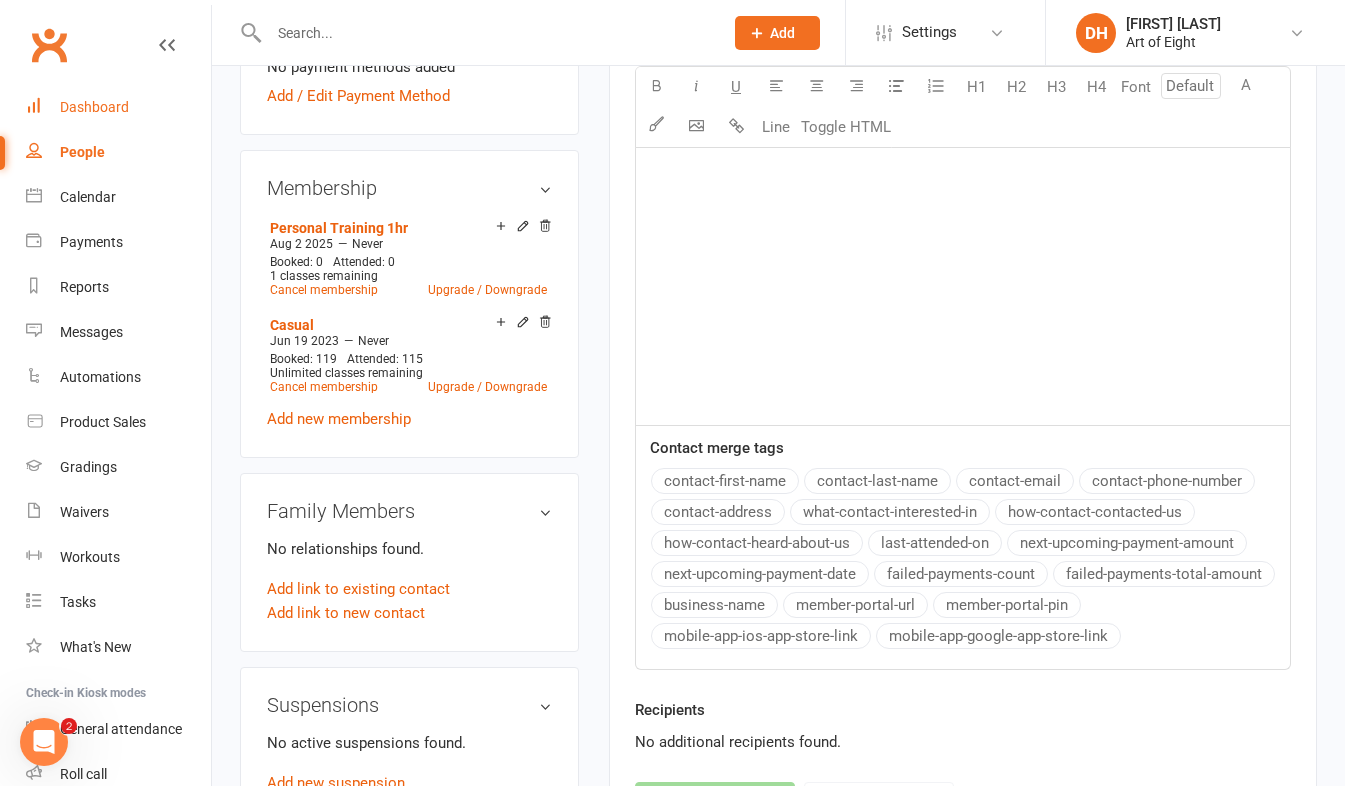 drag, startPoint x: 102, startPoint y: 104, endPoint x: 159, endPoint y: 137, distance: 65.863495 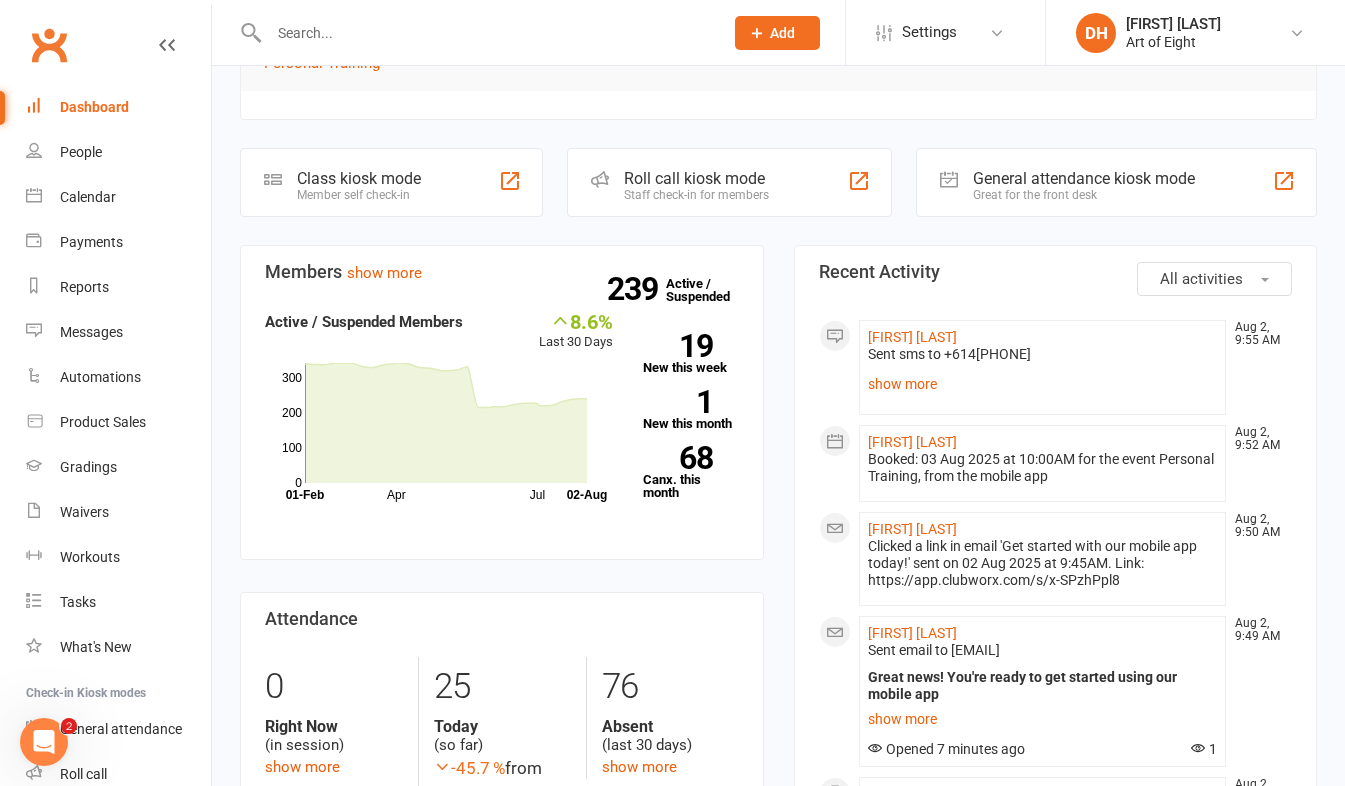 scroll, scrollTop: 0, scrollLeft: 0, axis: both 